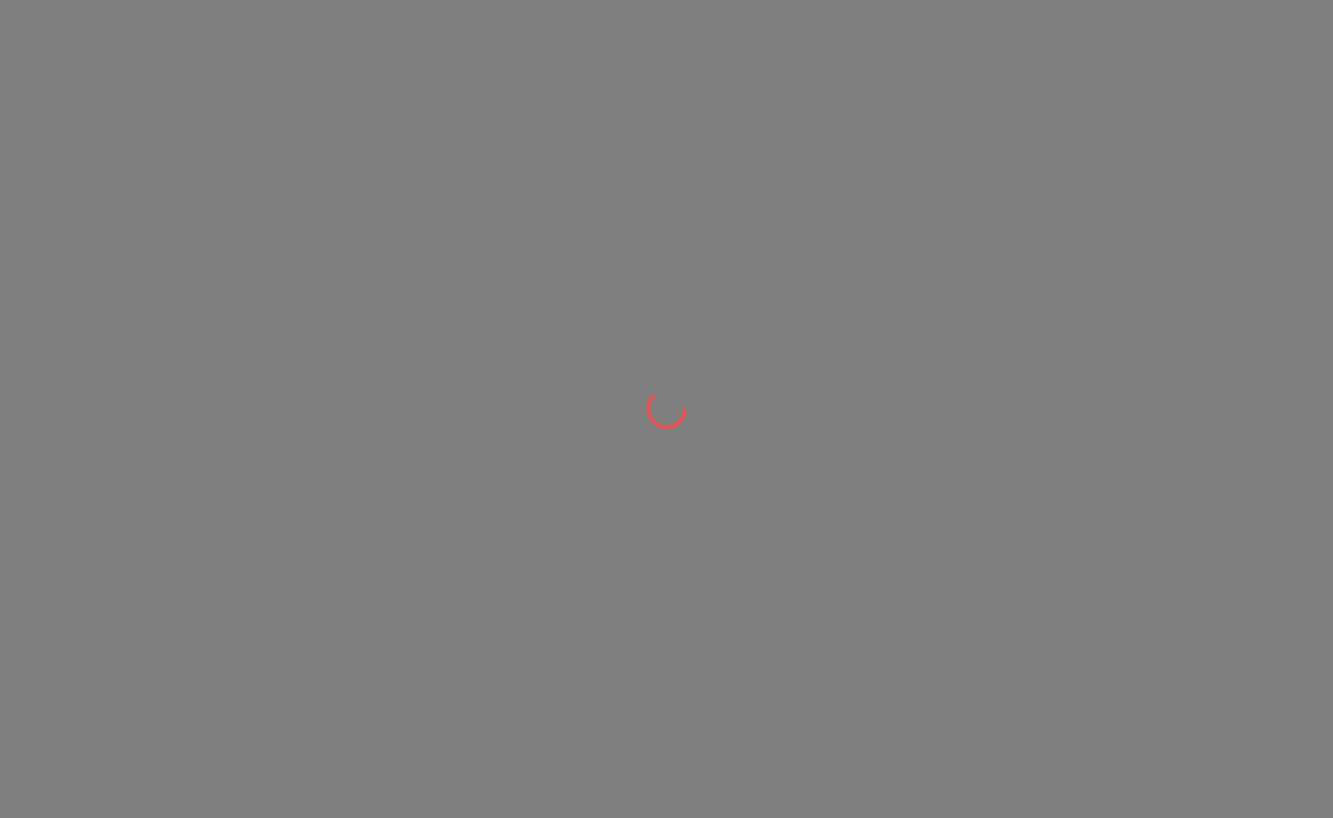 scroll, scrollTop: 0, scrollLeft: 0, axis: both 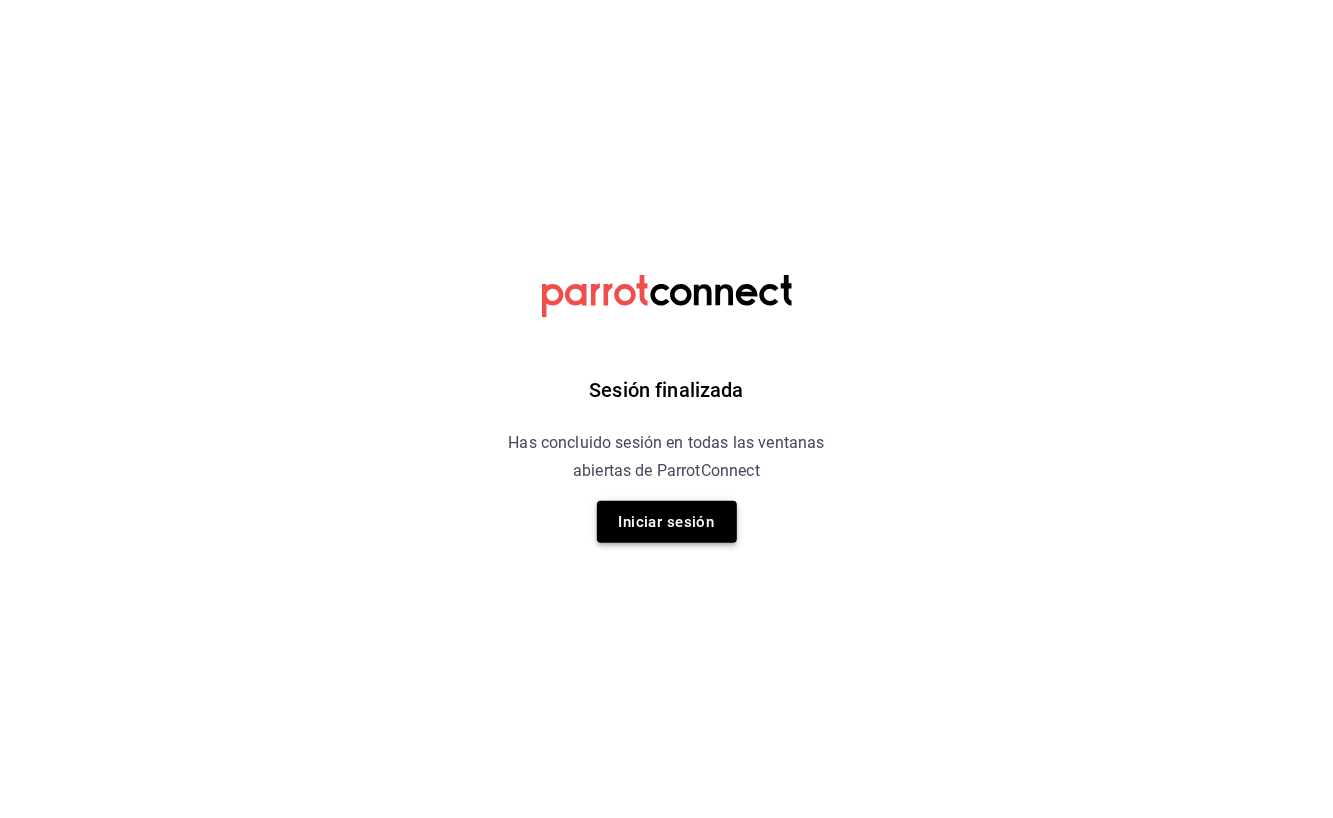 click on "Iniciar sesión" at bounding box center (667, 522) 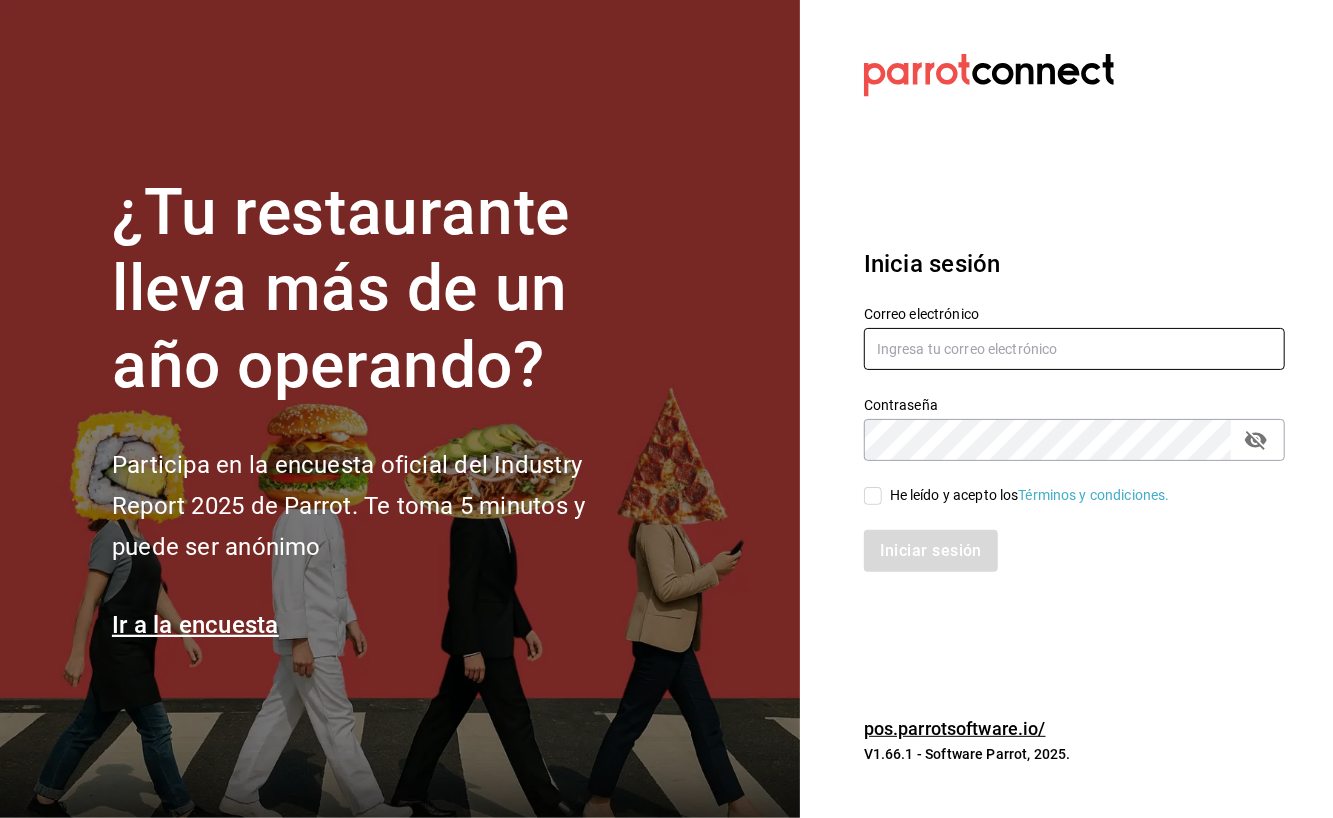 click at bounding box center (1074, 349) 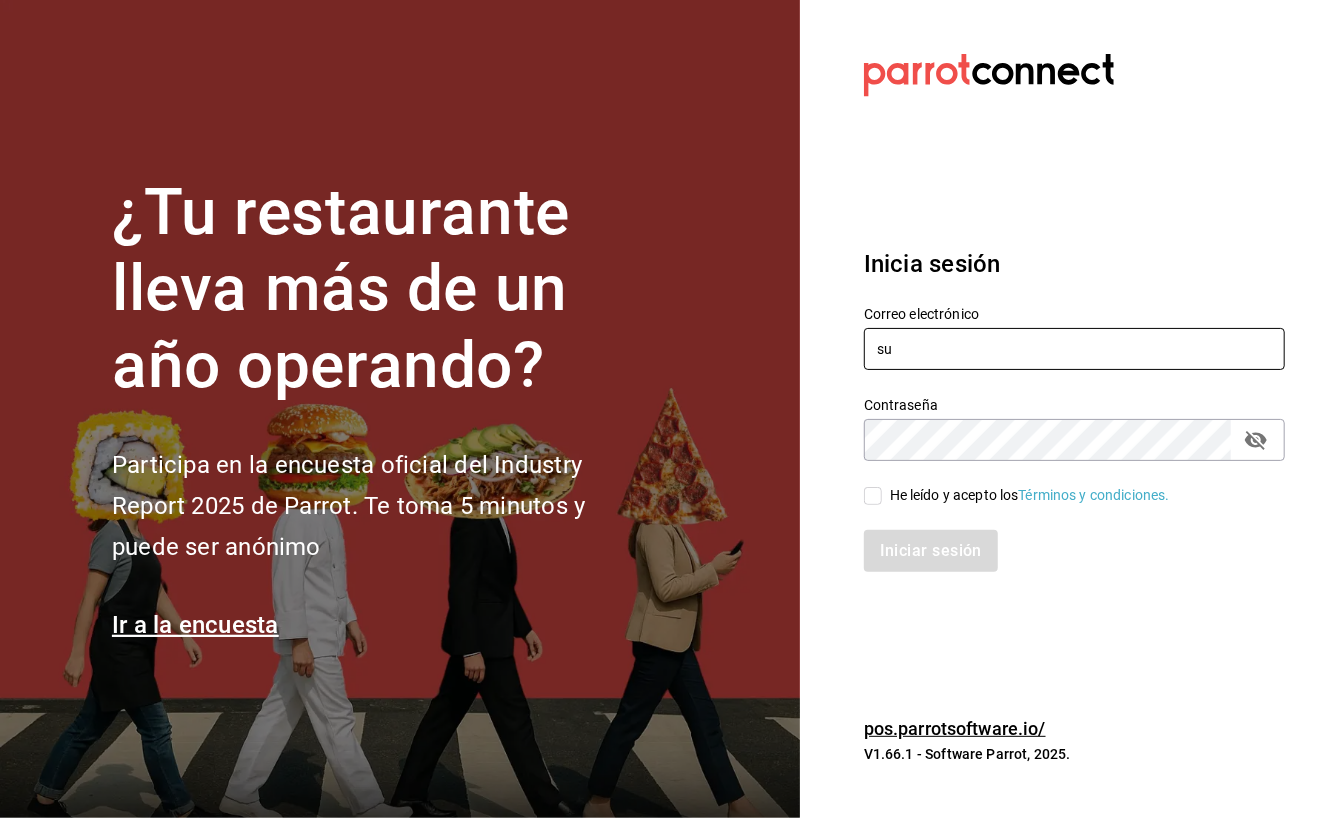 type on "s" 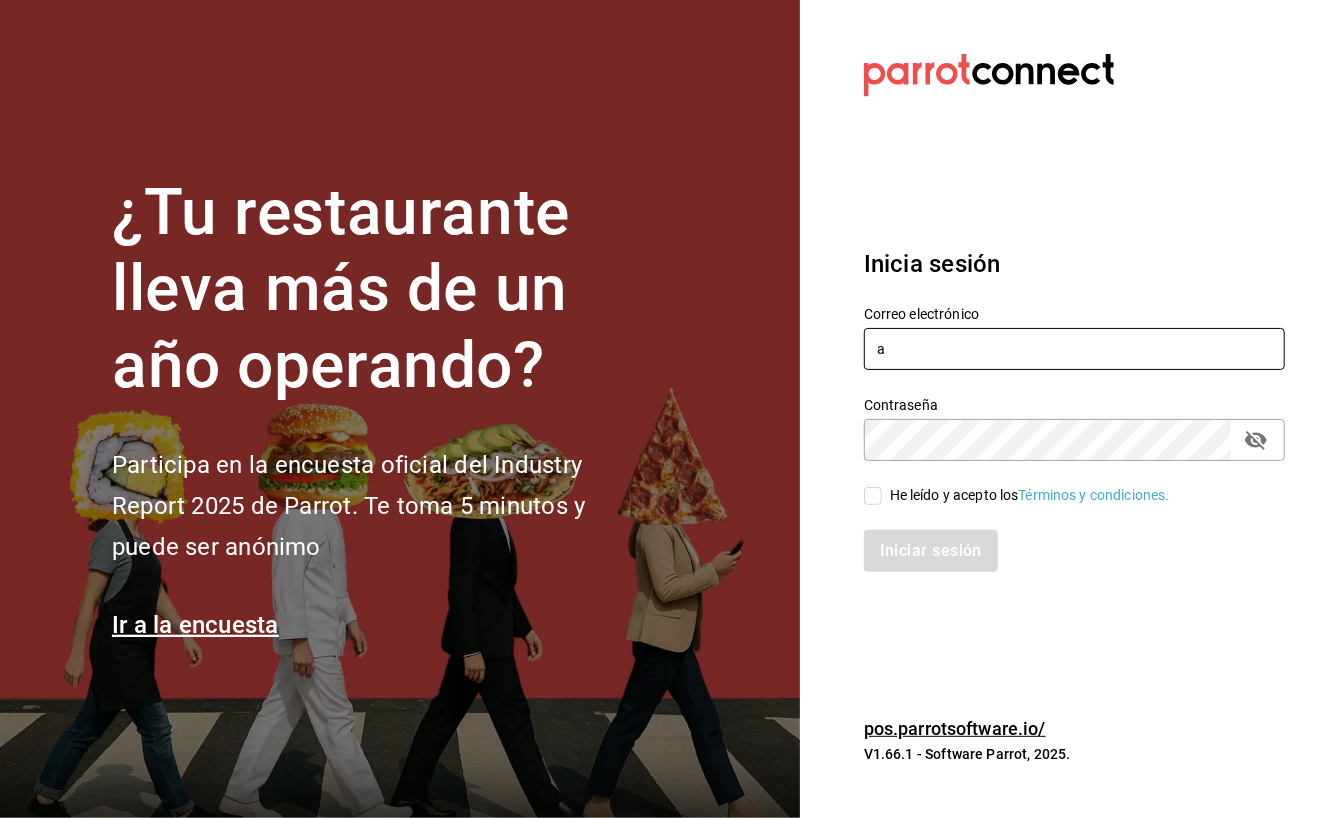 type on "[USERNAME]@example.com" 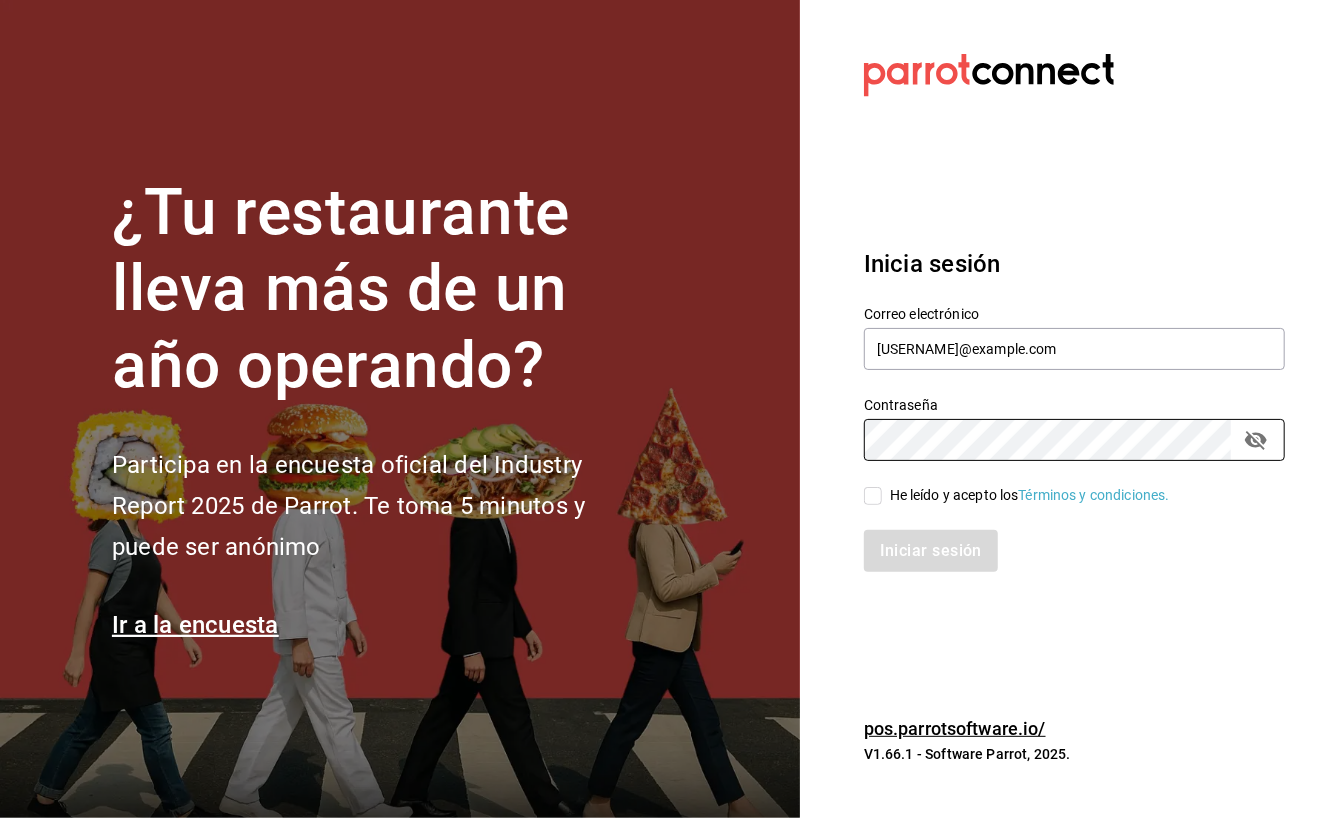 click on "He leído y acepto los  Términos y condiciones." at bounding box center (1026, 495) 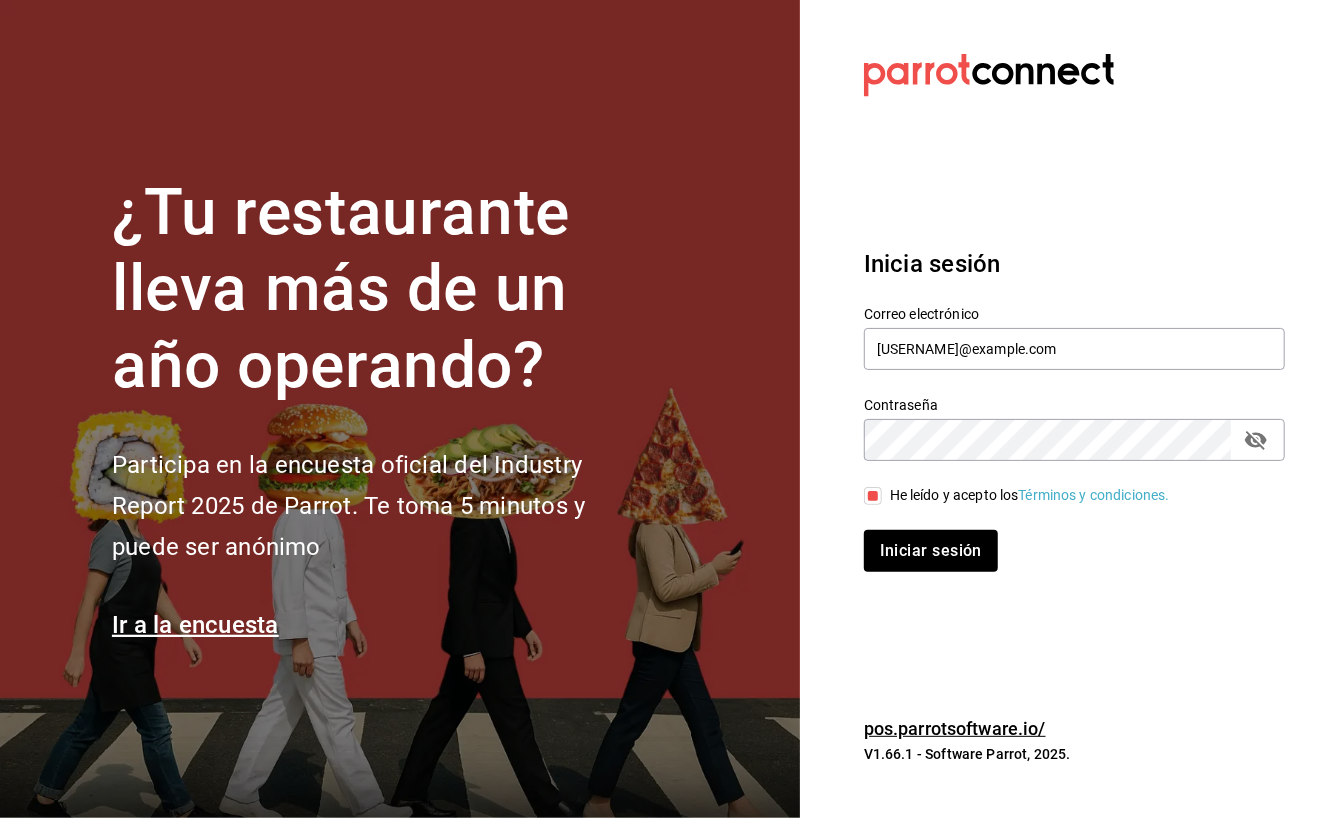 click 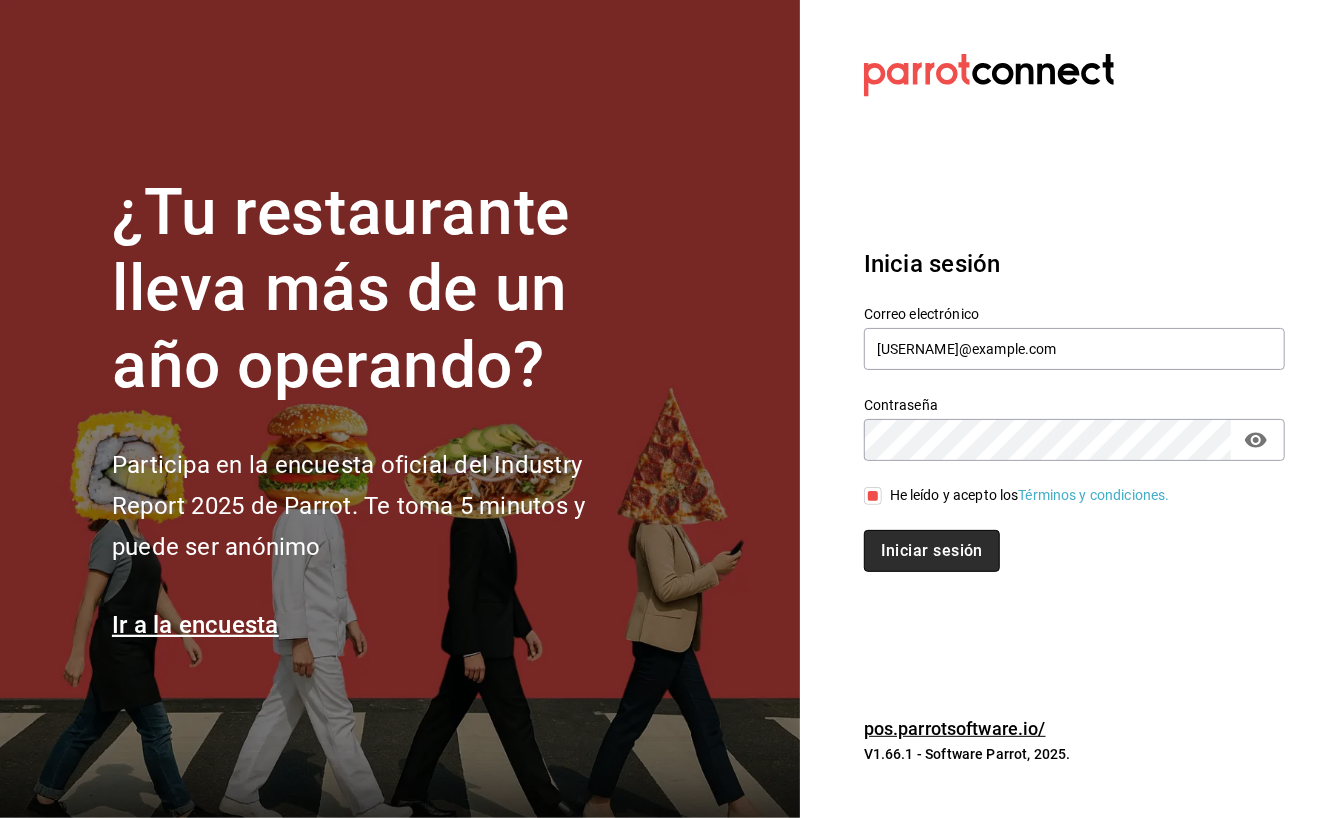 click on "Iniciar sesión" at bounding box center [932, 551] 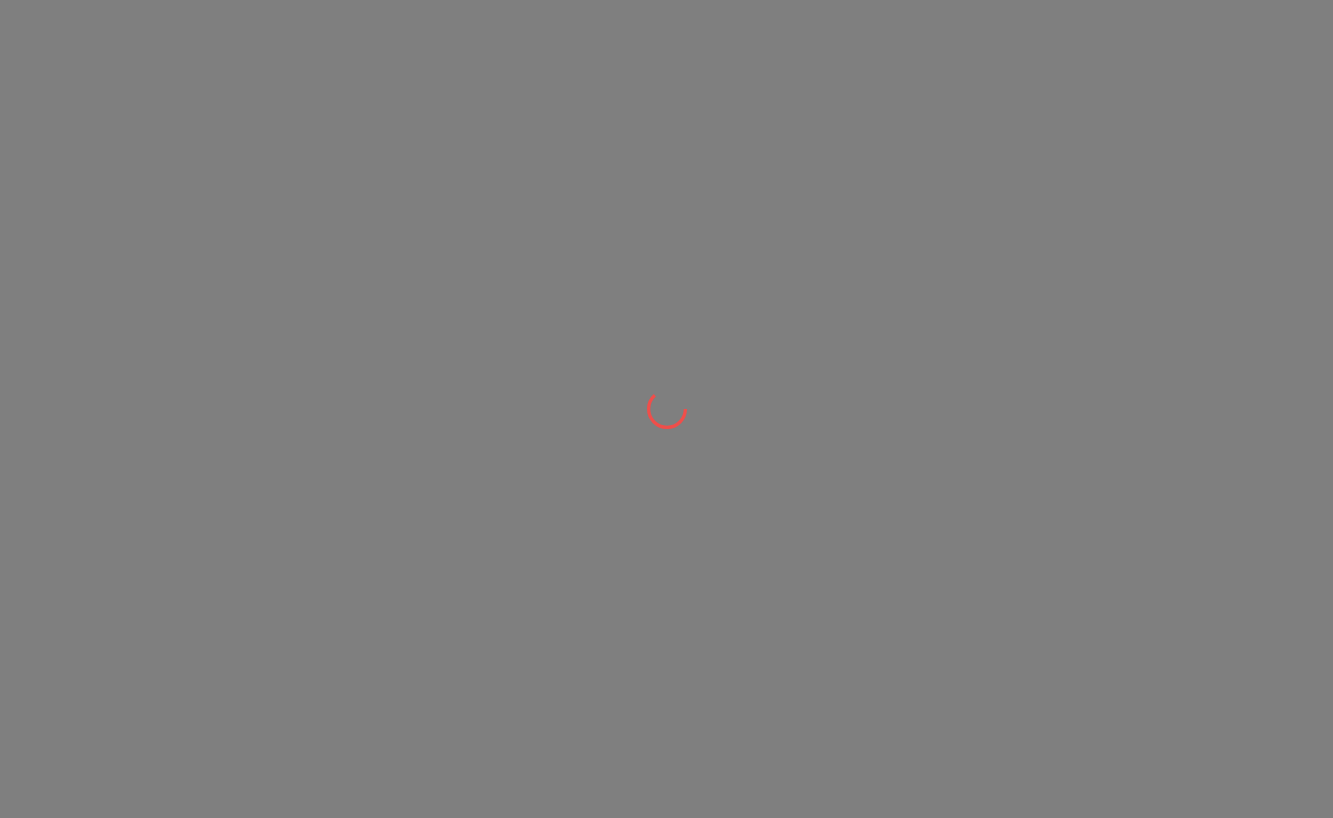 scroll, scrollTop: 0, scrollLeft: 0, axis: both 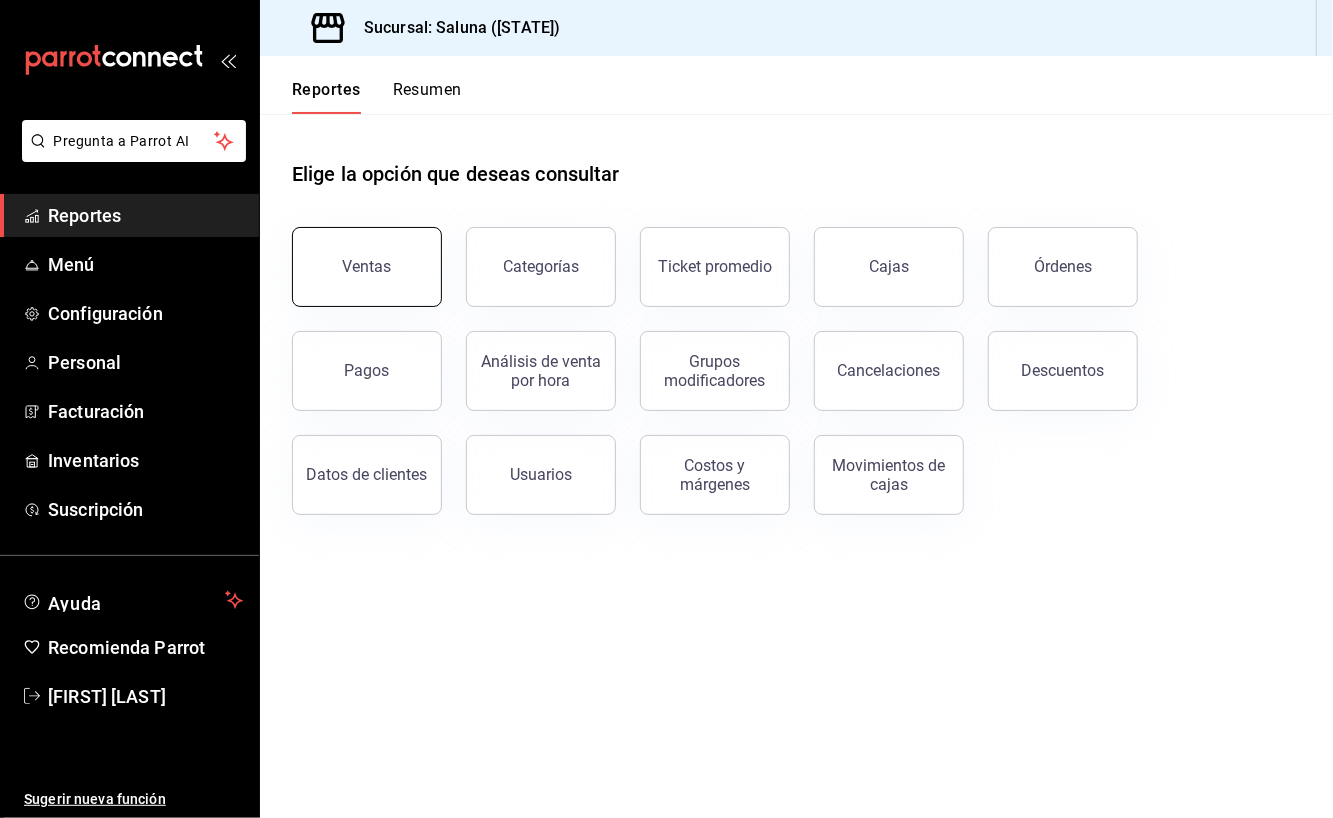 click on "Ventas" at bounding box center (367, 266) 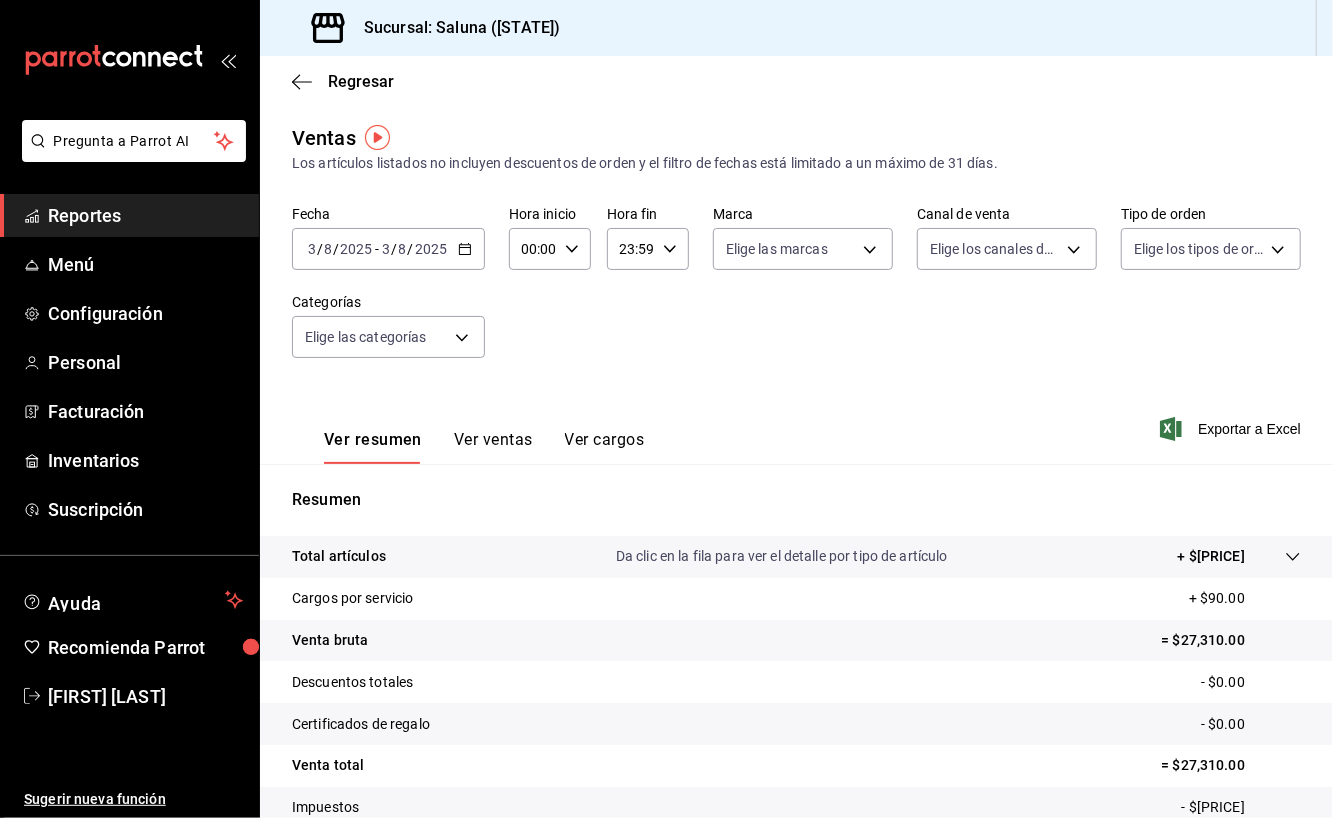 click on "2025-08-03 3 / 8 / 2025 - 2025-08-03 3 / 8 / 2025" at bounding box center [388, 249] 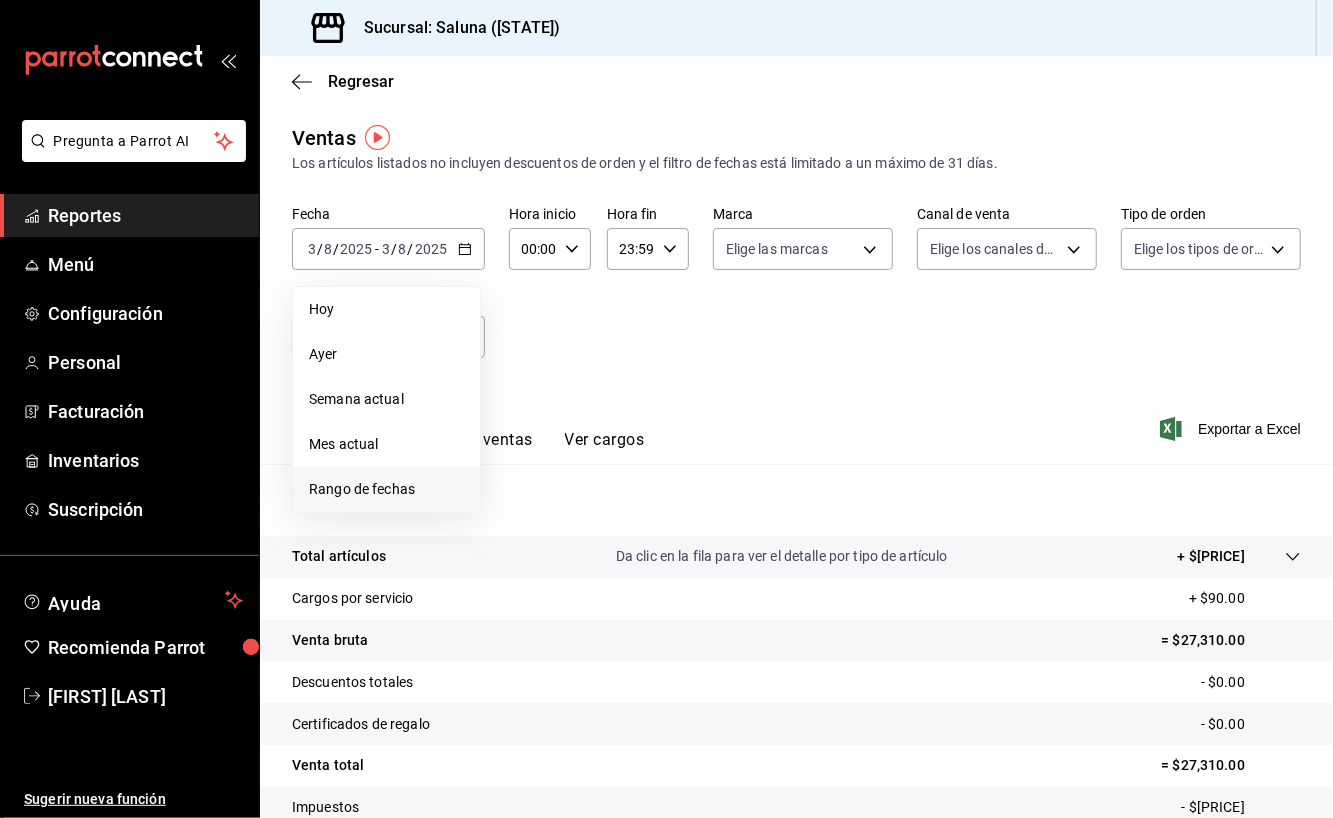 click on "Rango de fechas" at bounding box center (386, 489) 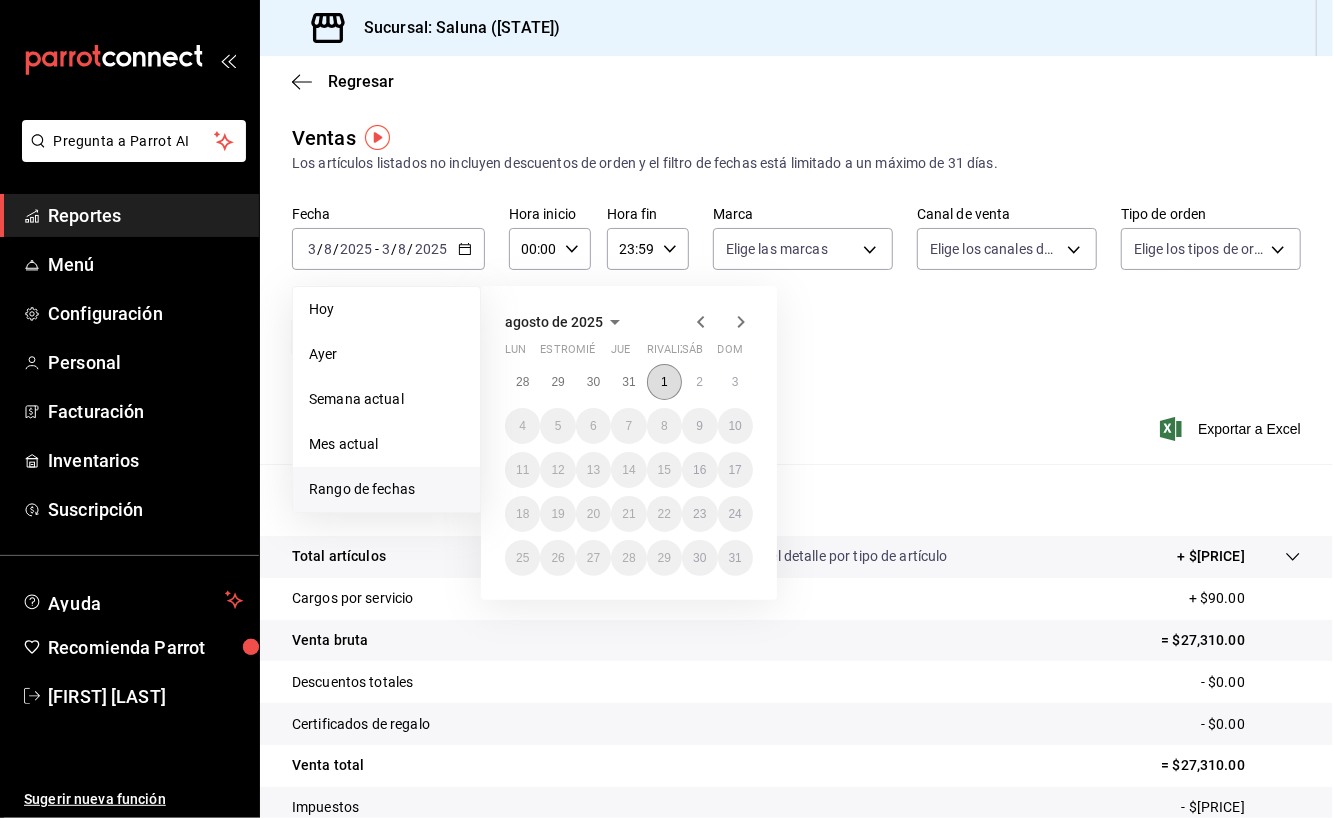 click on "1" at bounding box center [664, 382] 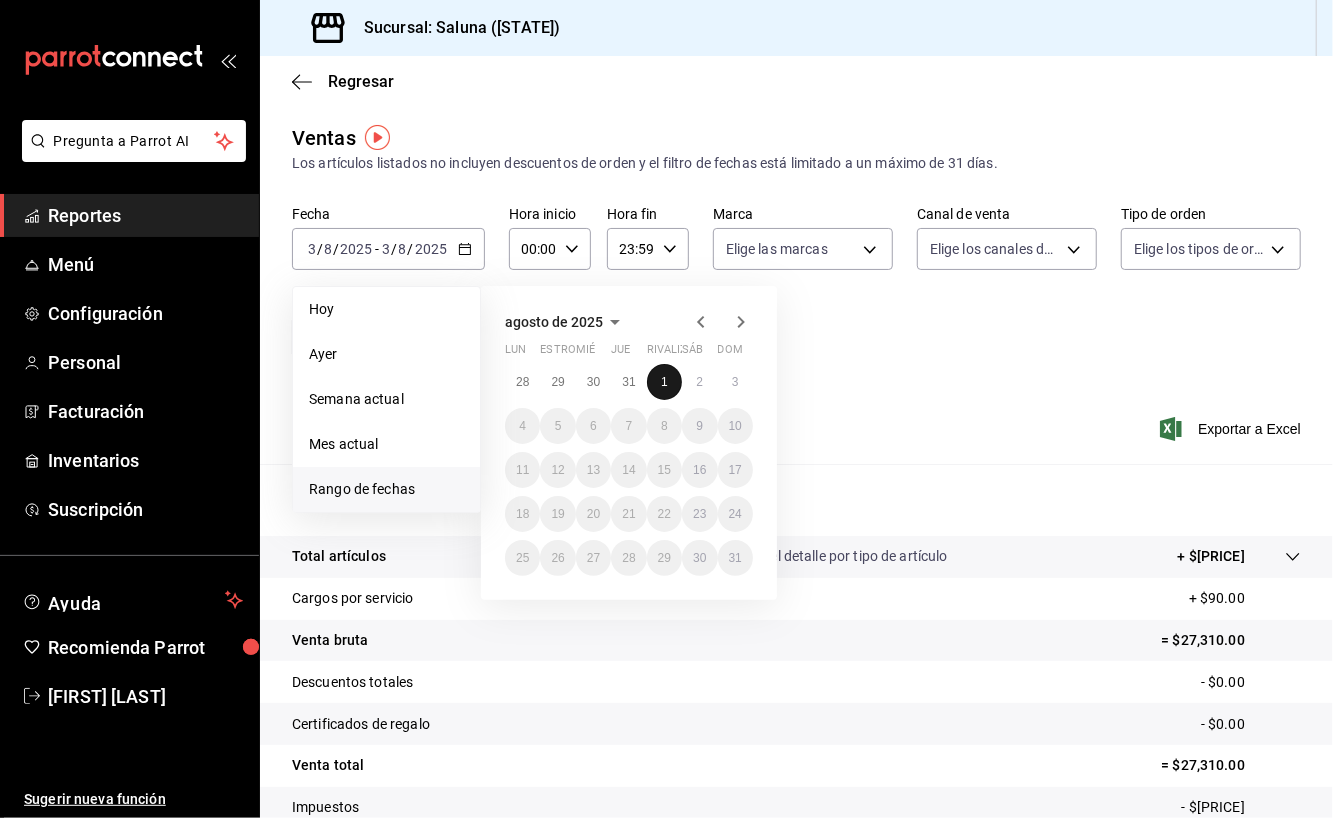 click on "1" at bounding box center [664, 382] 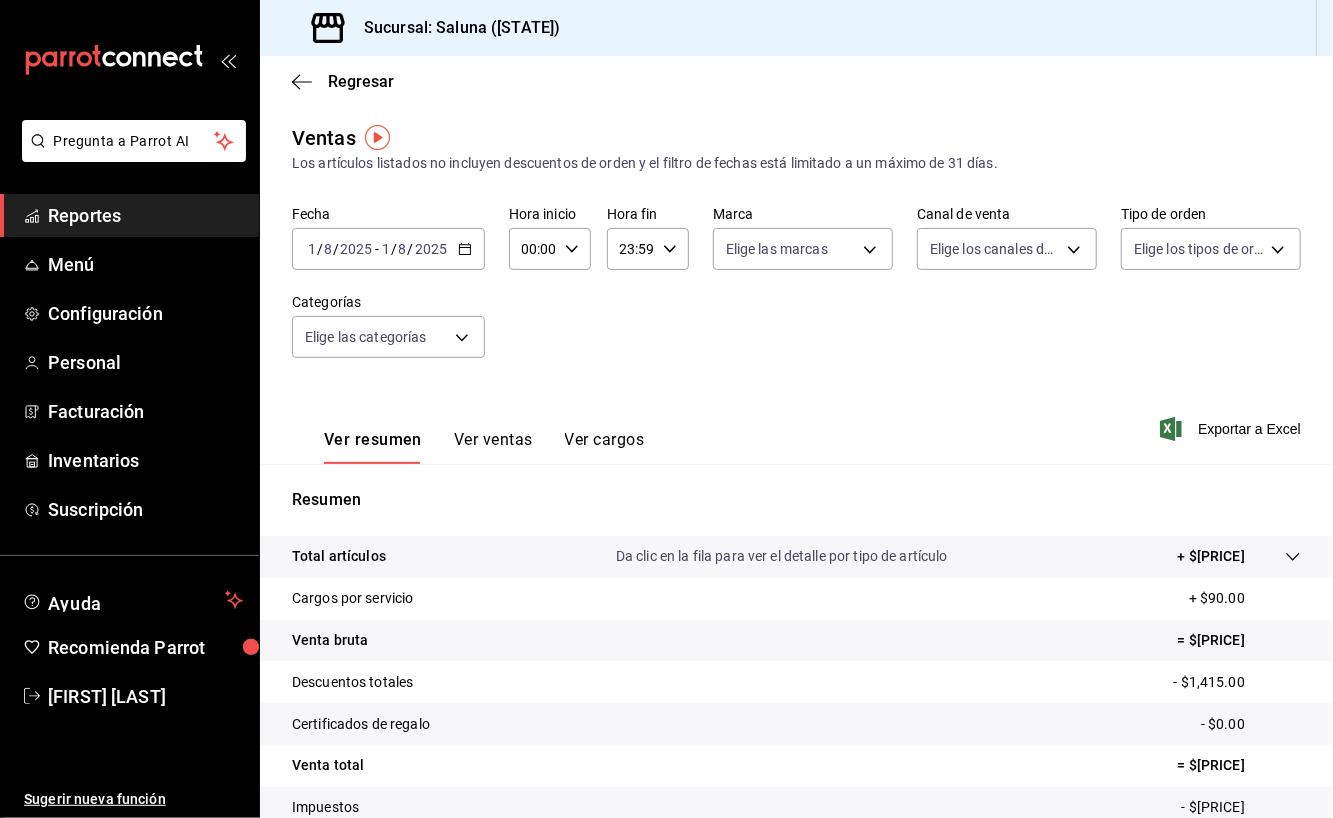 click on "Ver ventas" at bounding box center (493, 447) 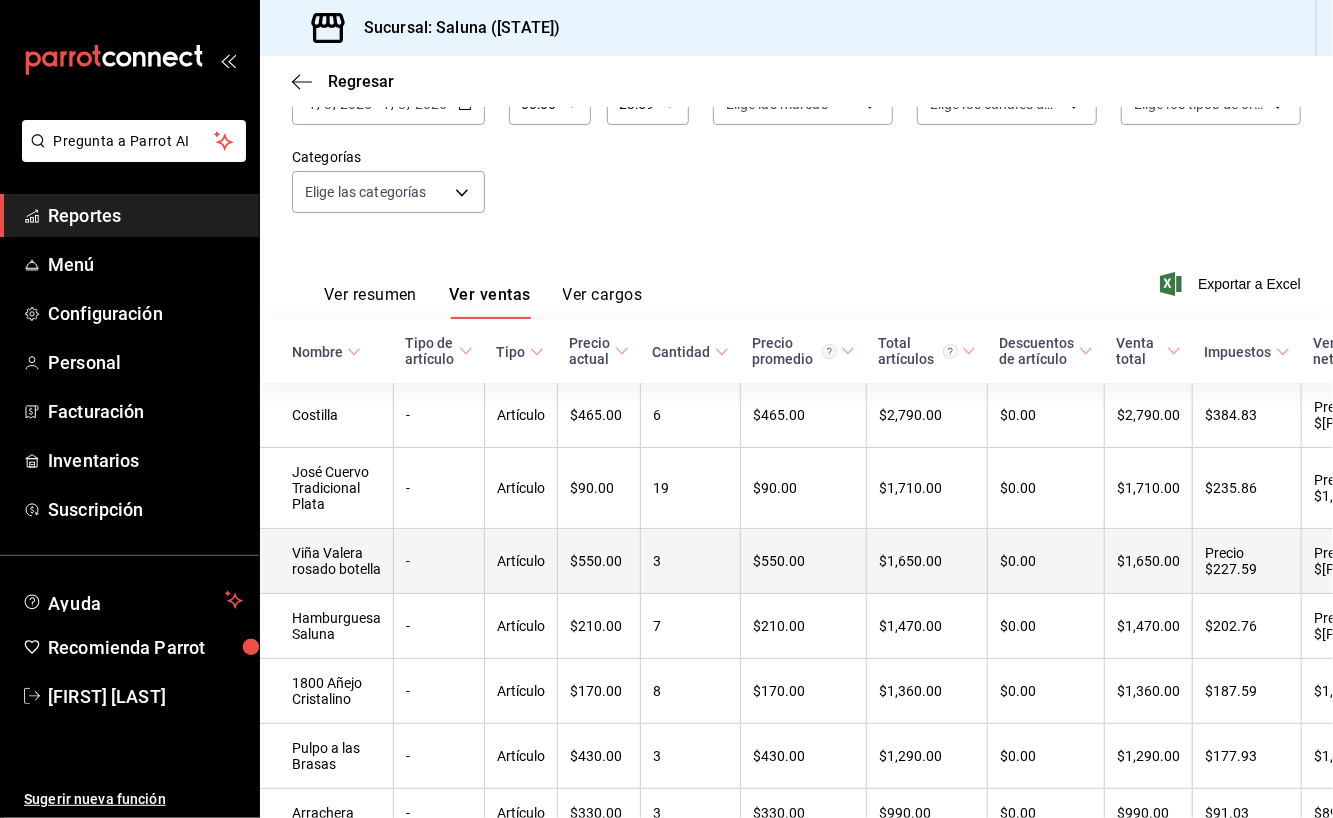 scroll, scrollTop: 266, scrollLeft: 0, axis: vertical 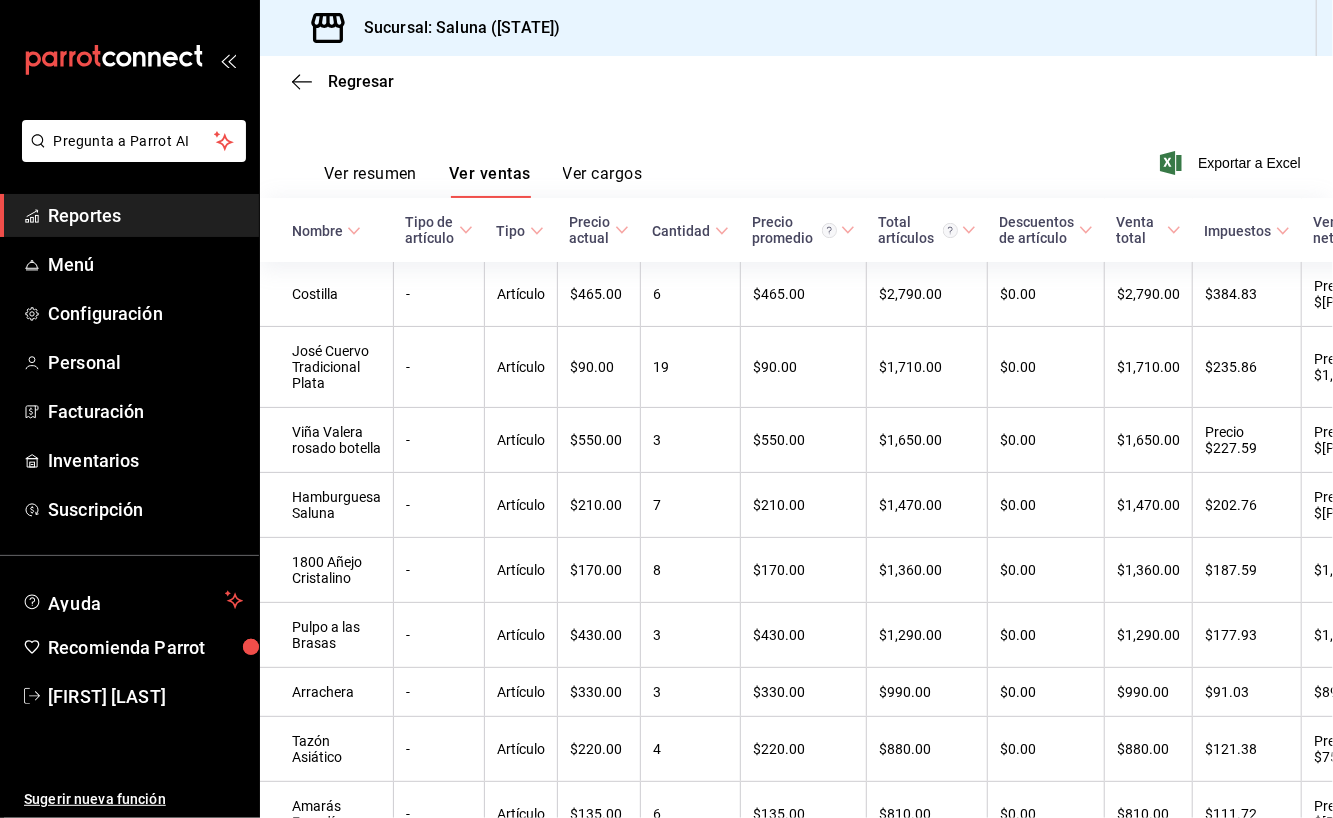 drag, startPoint x: 673, startPoint y: 256, endPoint x: 752, endPoint y: 262, distance: 79.22752 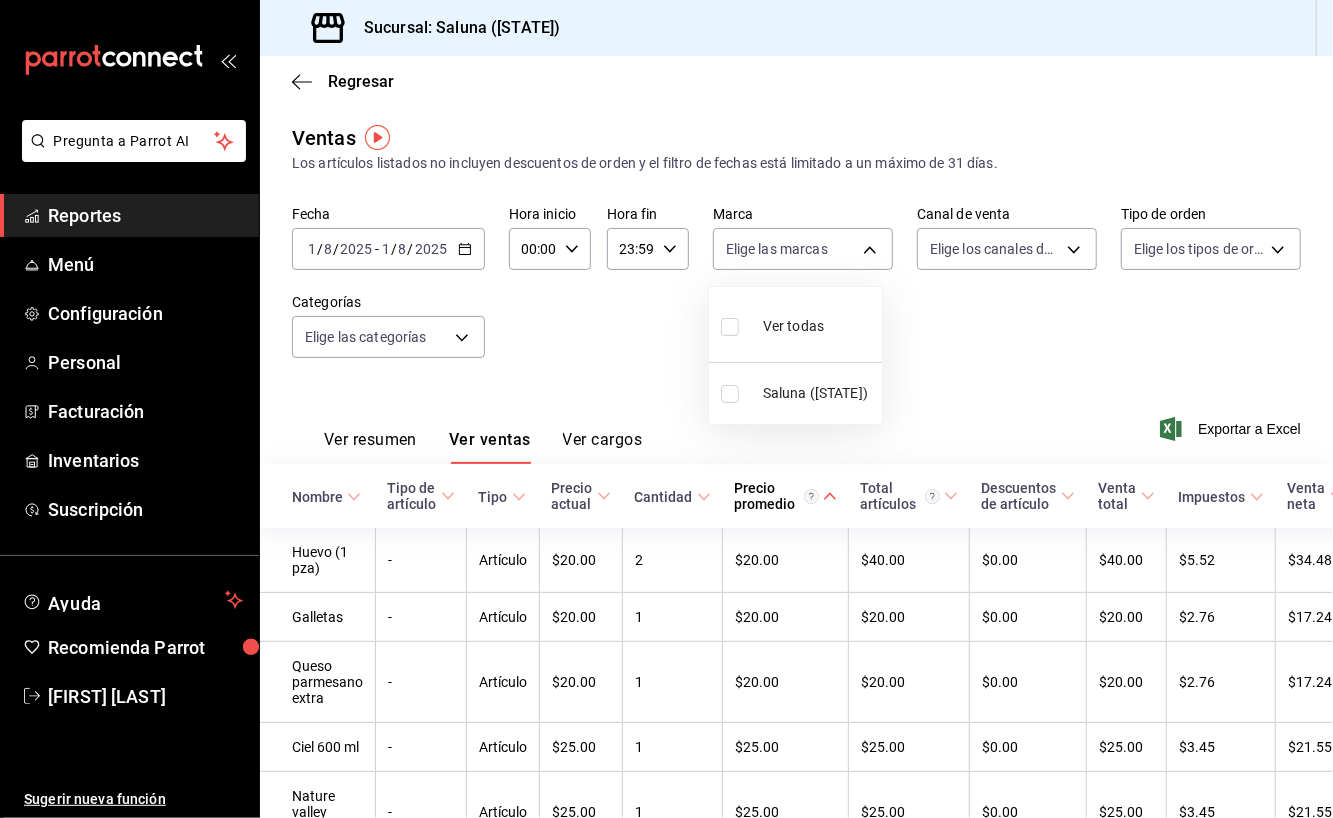 click on "Pregunta a Parrot AI Reportes   Menú   Configuración   Personal   Facturación   Inventarios   Suscripción   Ayuda Recomienda Parrot   [FIRST] [LAST]   Sugerir nueva función   Sucursal: Saluna ([STATE]) Regresar Ventas Los artículos listados no incluyen descuentos de orden y el filtro de fechas está limitado a un máximo de 31 días. Fecha [DATE] [DATE] - [DATE] [DATE] Hora inicio [TIME] Hora inicio Hora fin [TIME] Hora fin Marca Elige las marcas Canal de venta Elige los canales de venta Tipo de orden Elige los tipos de orden Categorías Elige las categorías Ver resumen Ver ventas Ver cargos Exportar a Excel Nombre Tipo de artículo Tipo Precio actual Cantidad Precio promedio   Total artículos   Descuentos de artículo Venta total Impuestos Venta neta Huevo (1 pza) - Artículo $20.00 2 $20.00 $40.00 $0.00 $40.00 $5.52 $34.48 Galletas - Artículo $20.00 1 $20.00 $20.00 $0.00 $20.00 $2.76 $17.24 Queso parmesano extra - Artículo $20.00 1 $20.00 $20.00 $0.00 $20.00 $2.76 $17.24 -" at bounding box center [666, 409] 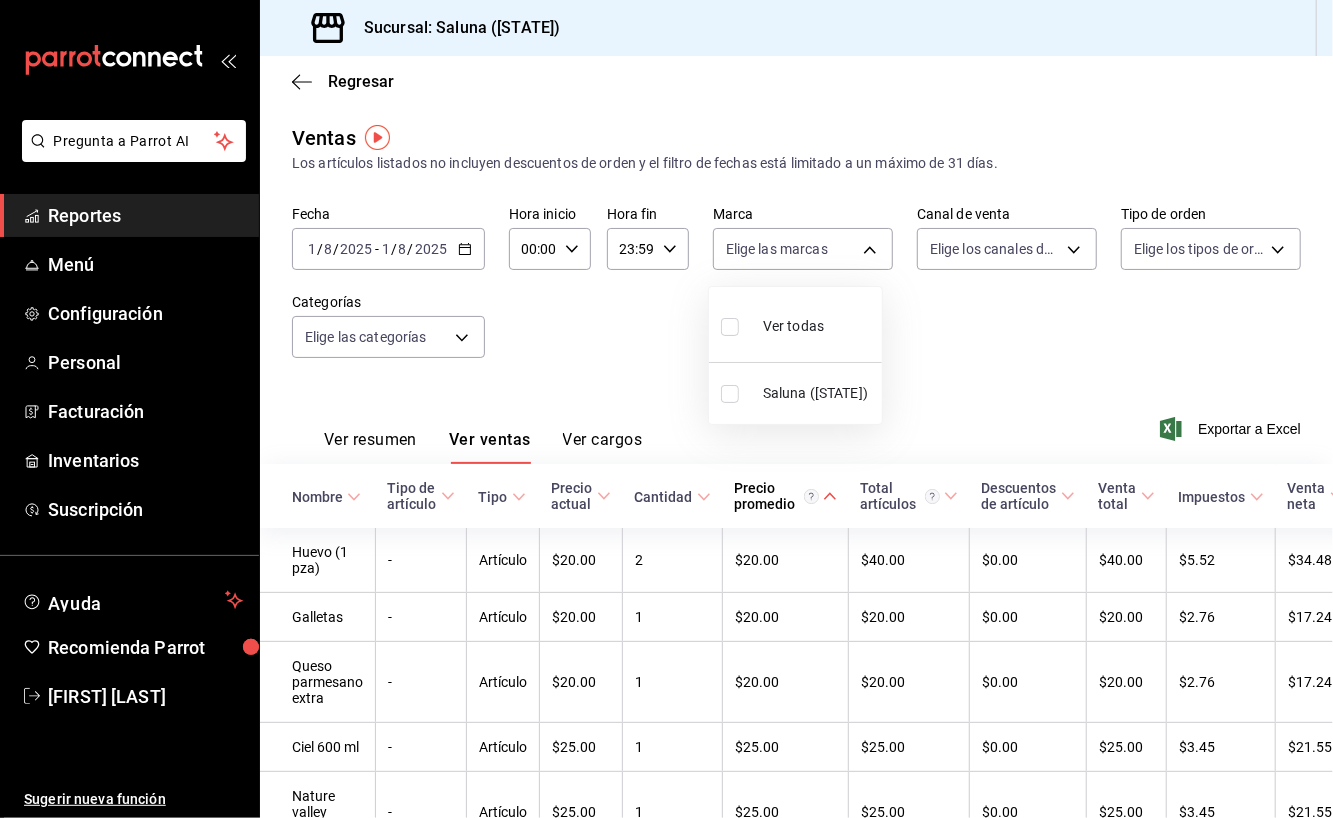 click at bounding box center [666, 409] 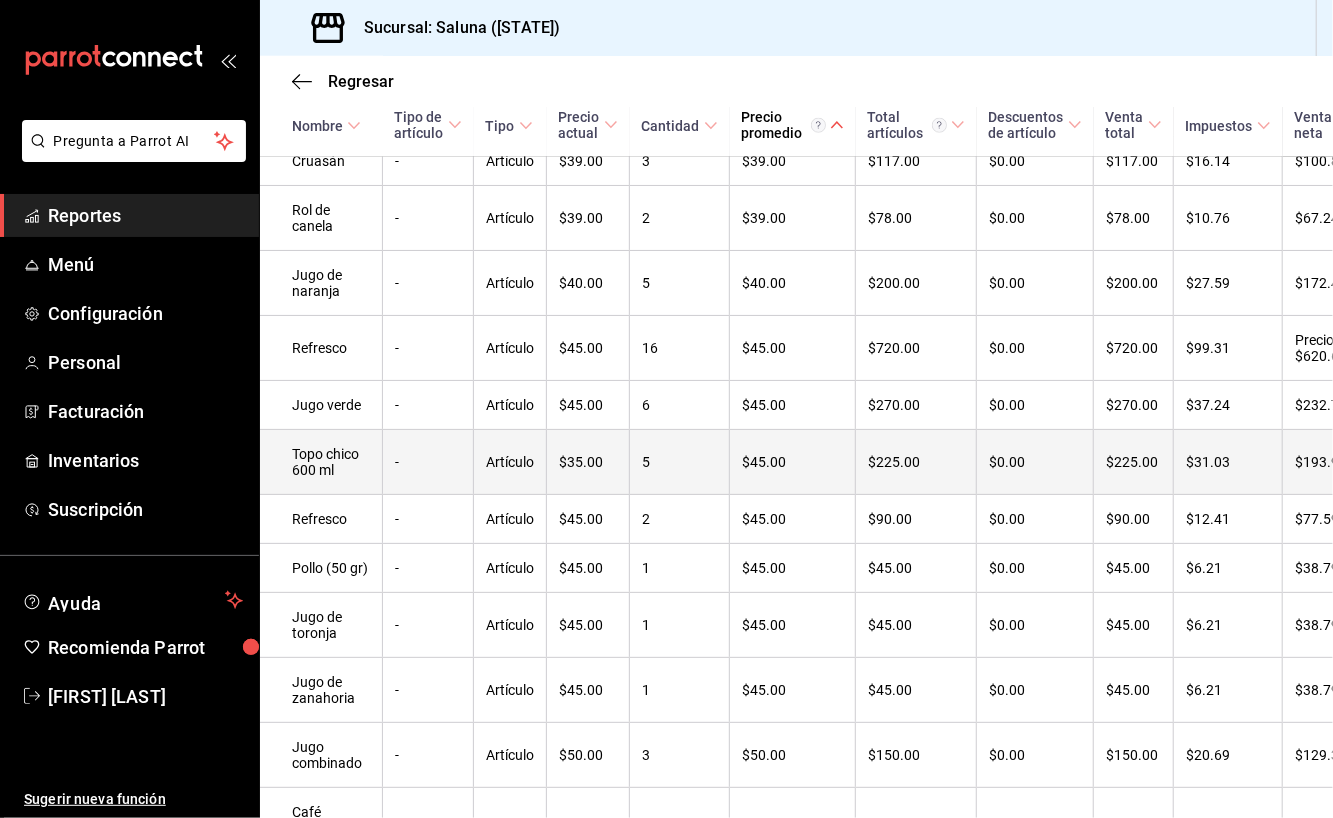 scroll, scrollTop: 1257, scrollLeft: 0, axis: vertical 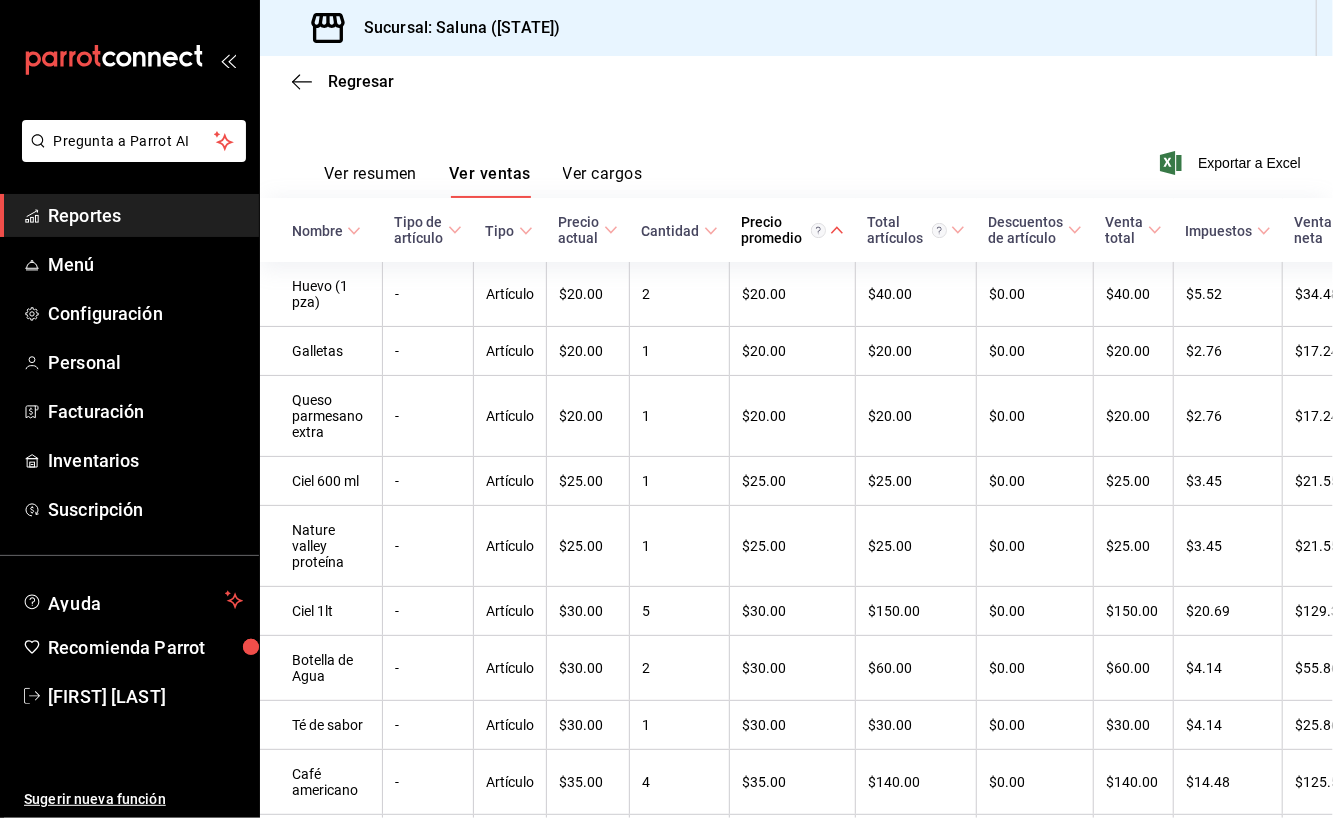 click on "Ver resumen Ver ventas Ver cargos" at bounding box center (467, 169) 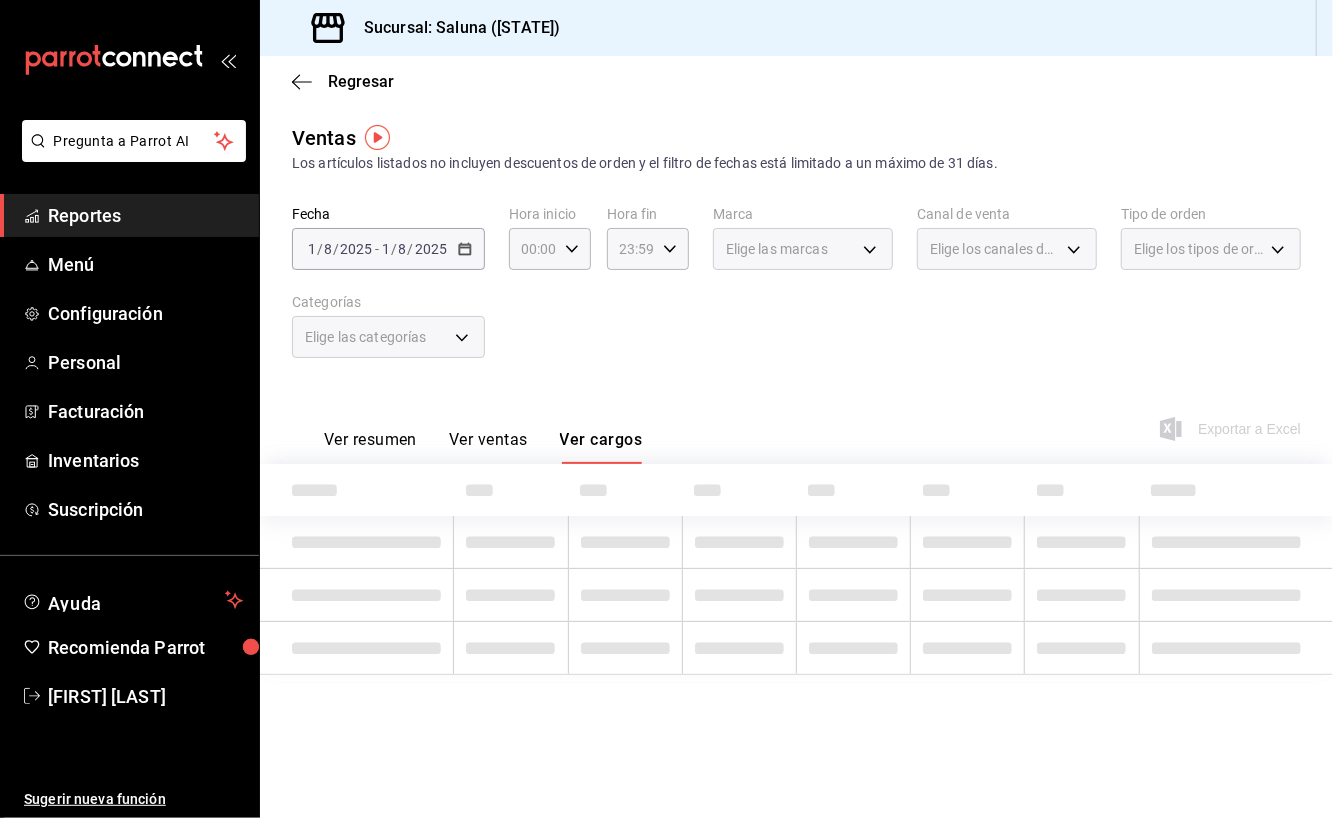 scroll, scrollTop: 0, scrollLeft: 0, axis: both 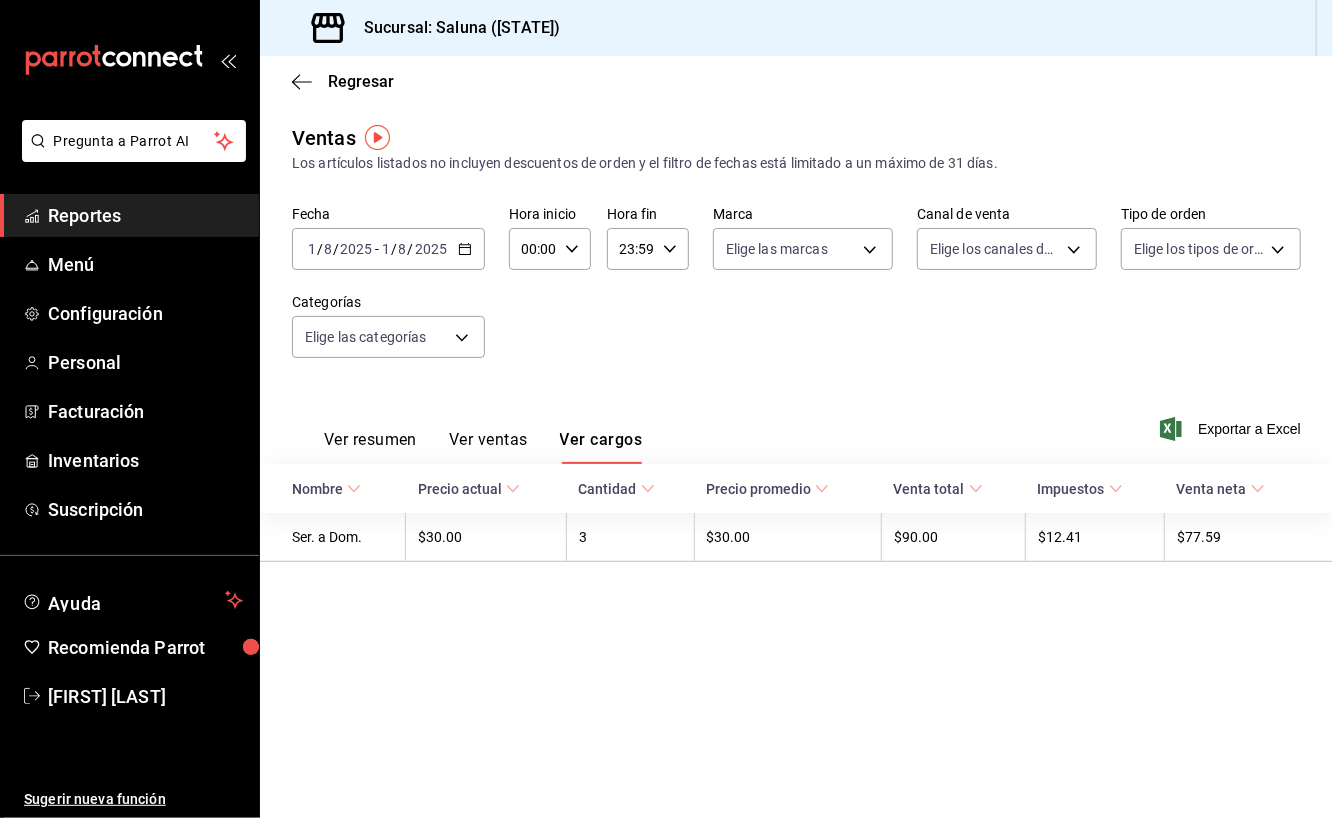 click on "Ver ventas" at bounding box center (488, 447) 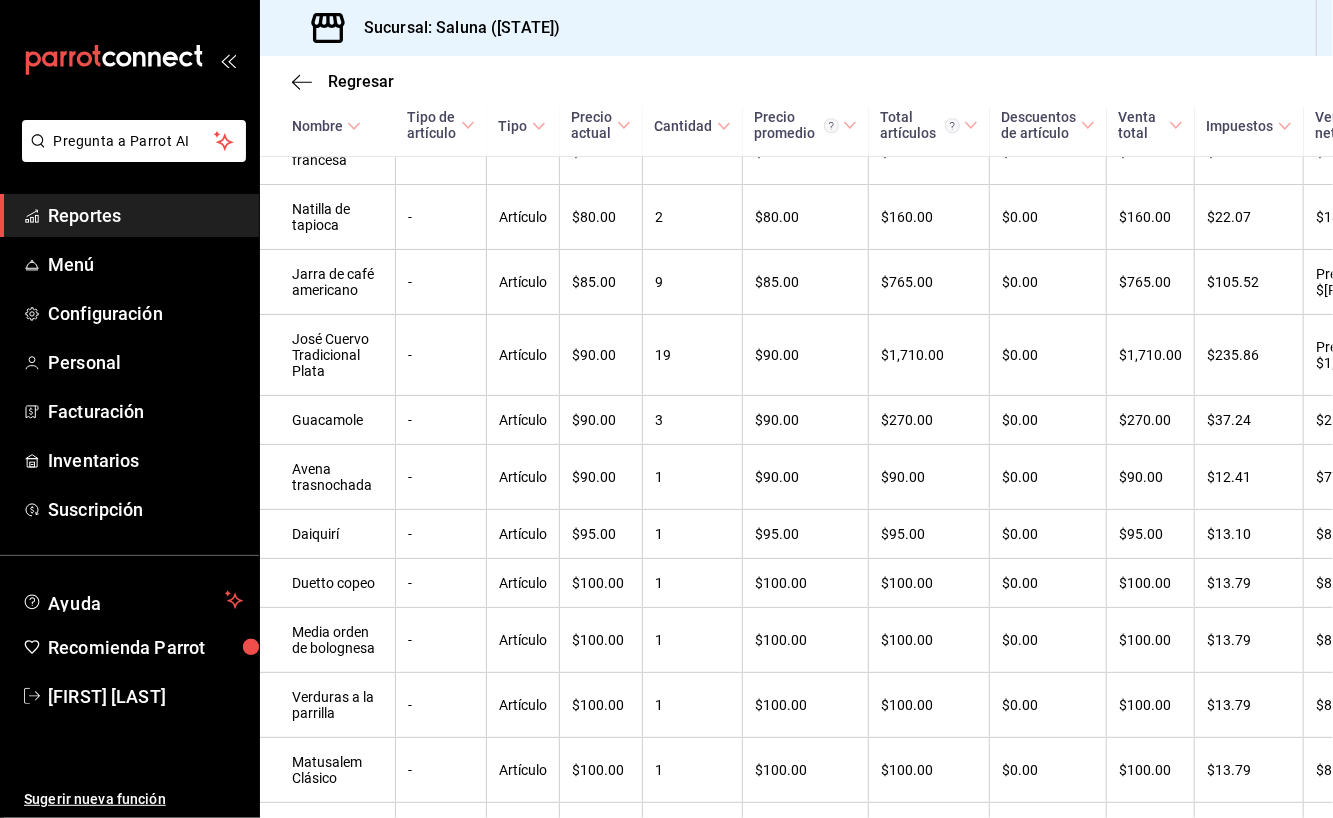 scroll, scrollTop: 2964, scrollLeft: 0, axis: vertical 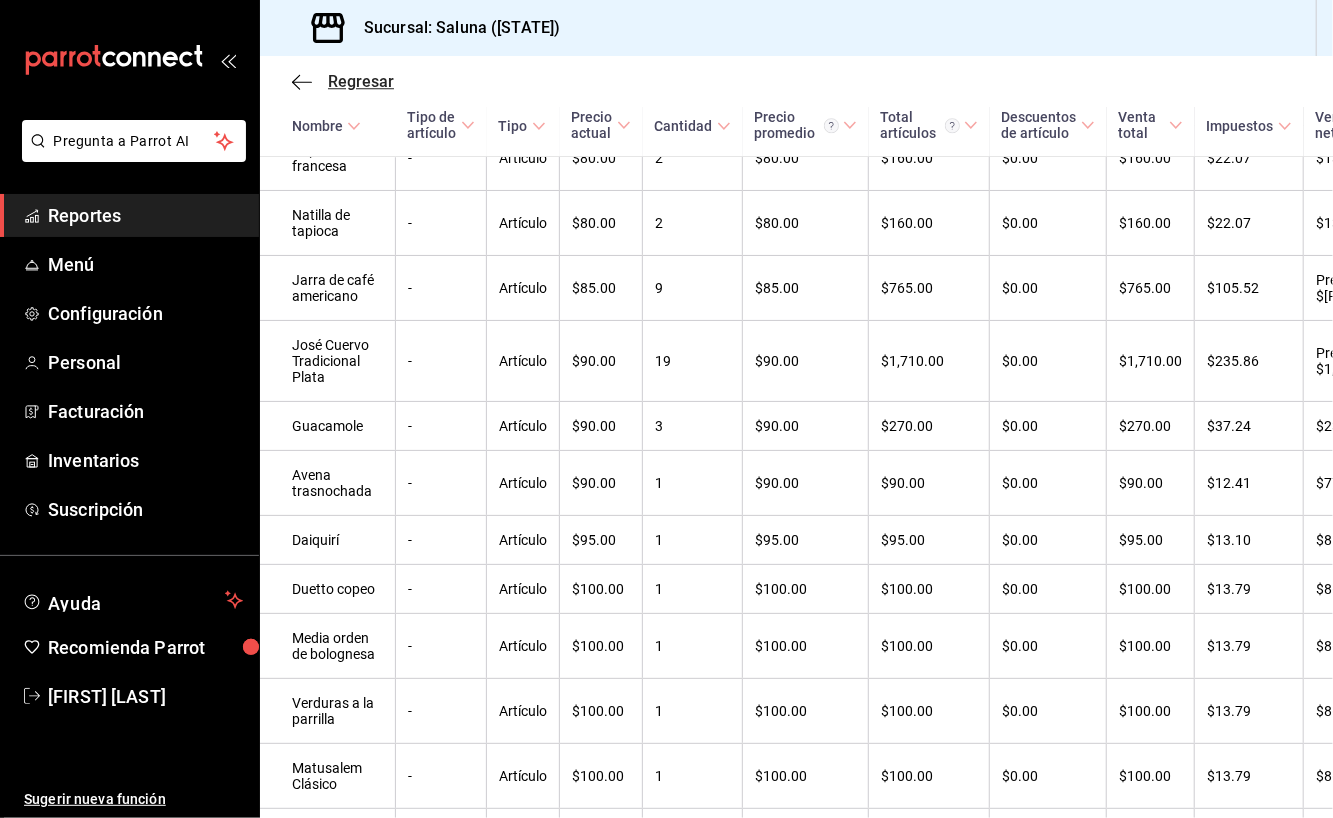 click 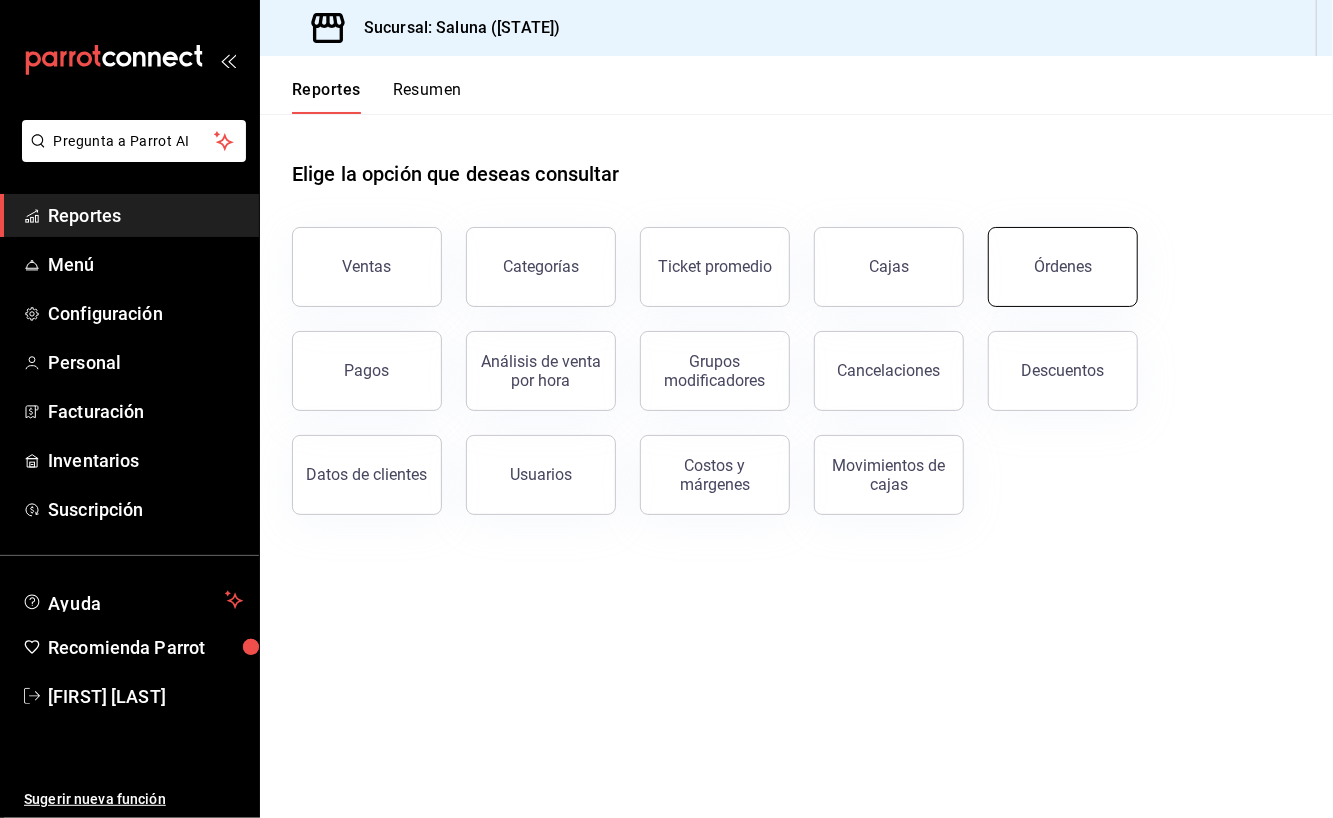 click on "Órdenes" at bounding box center (1063, 267) 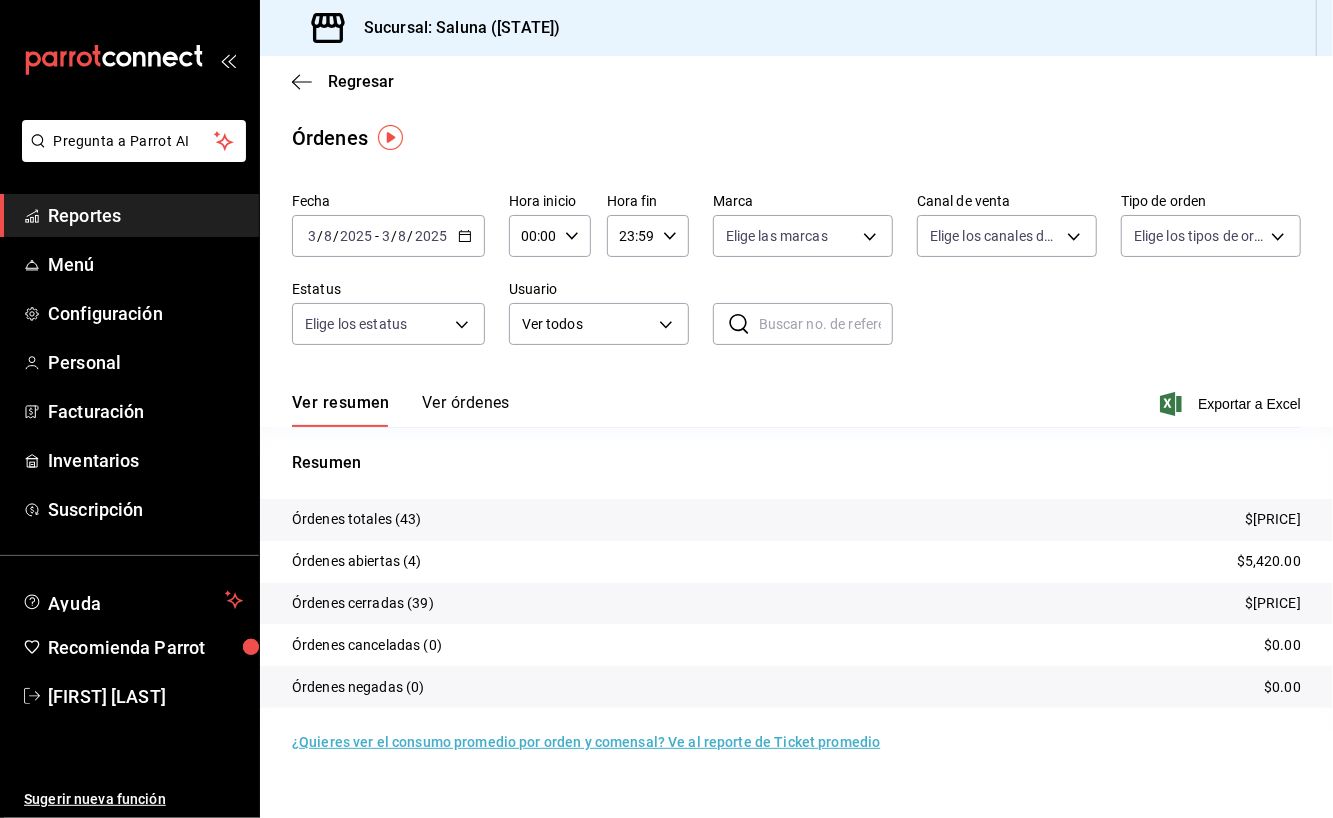 click 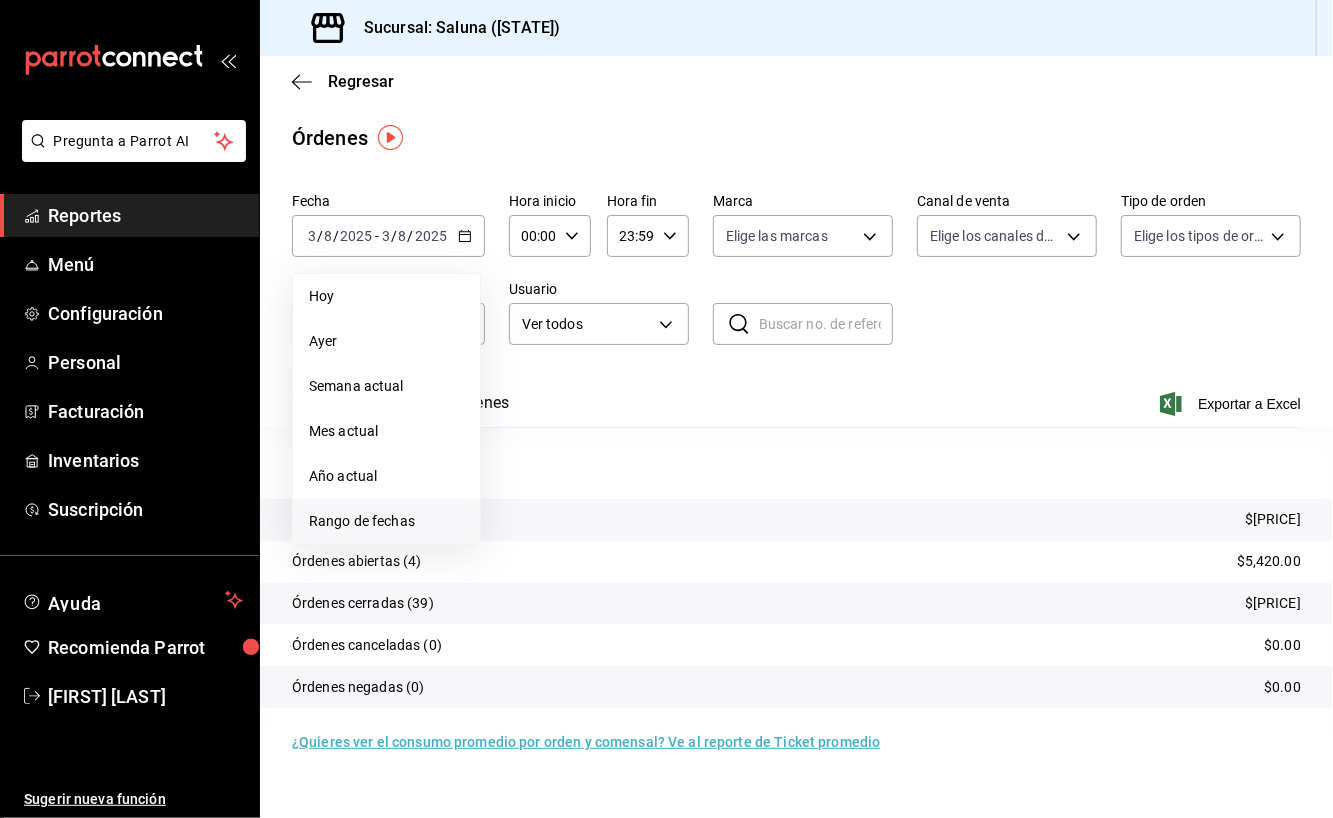 click on "Rango de fechas" at bounding box center (386, 521) 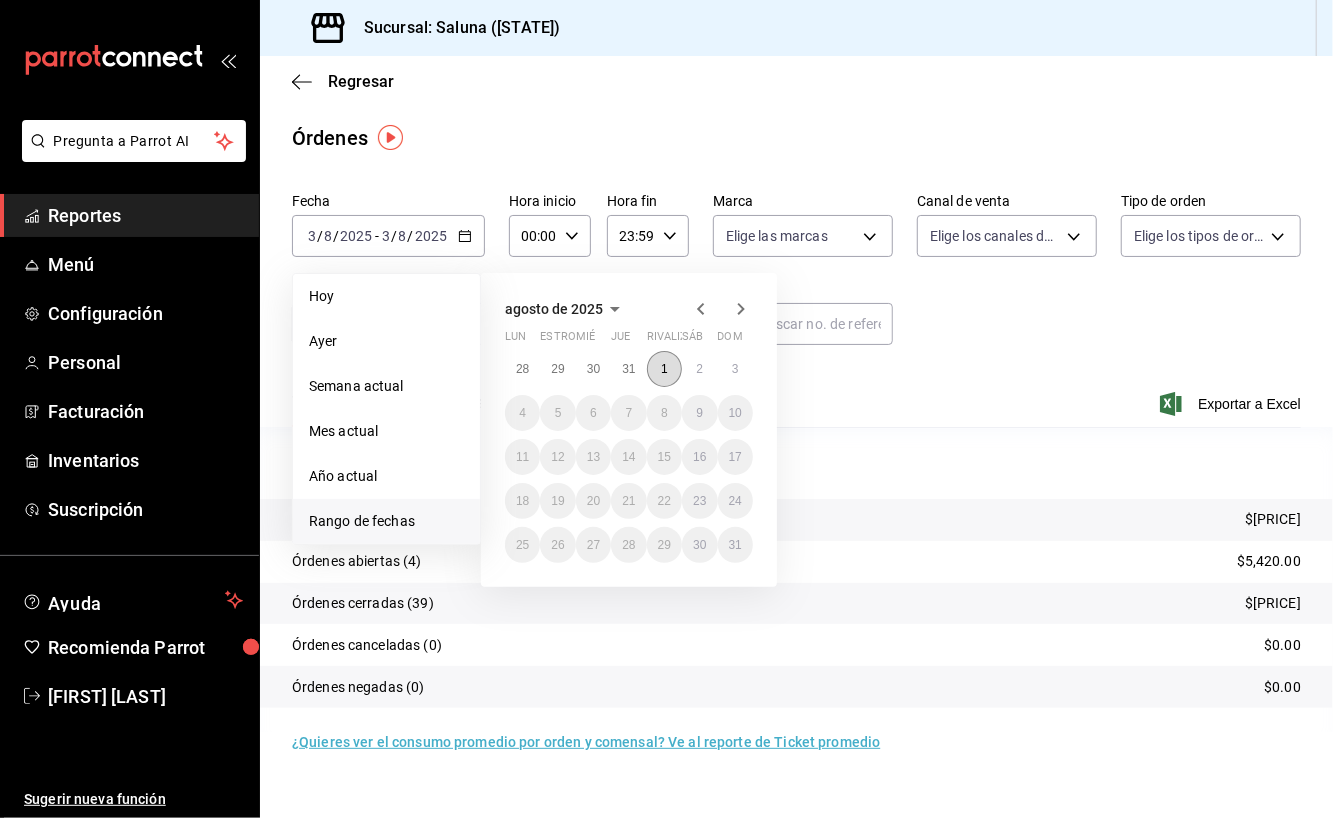 click on "1" at bounding box center (664, 369) 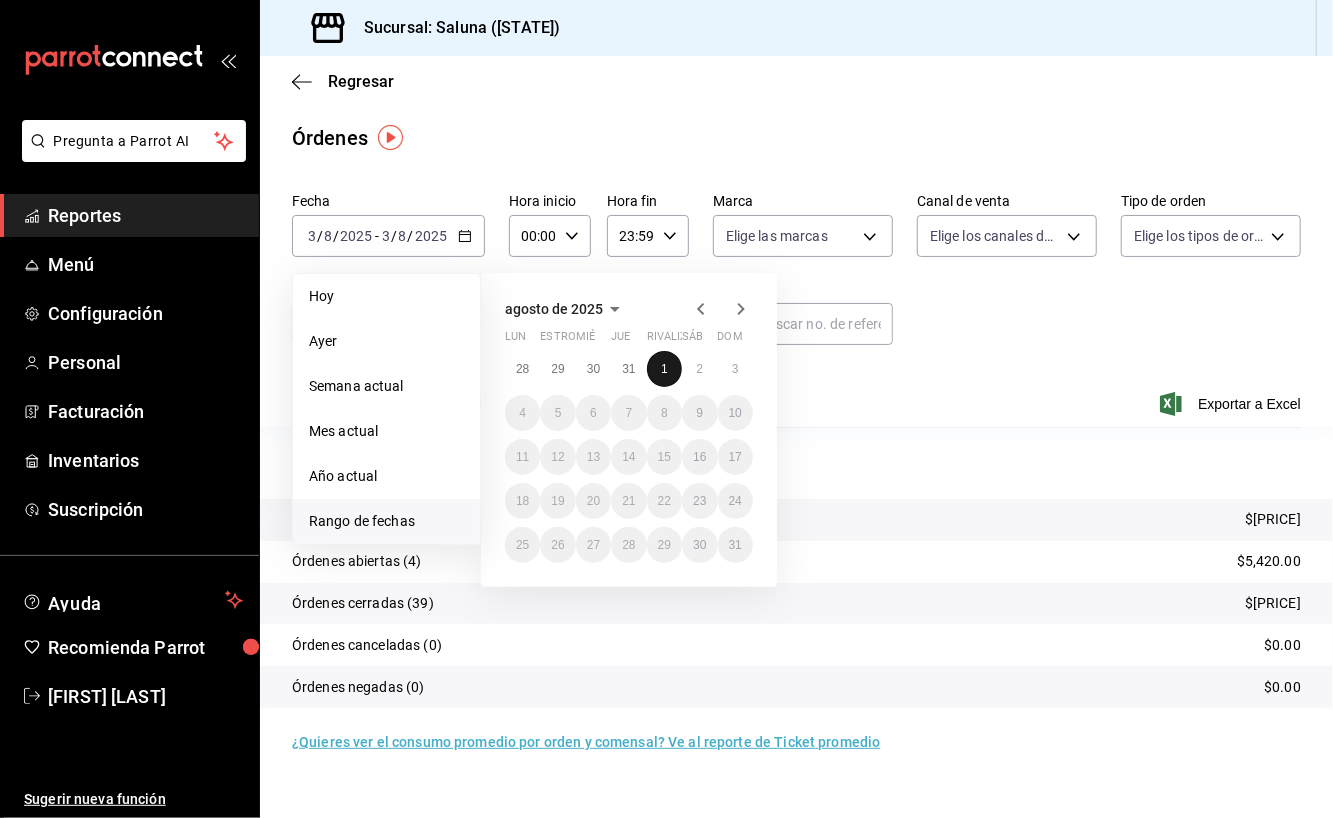 click on "1" at bounding box center (664, 369) 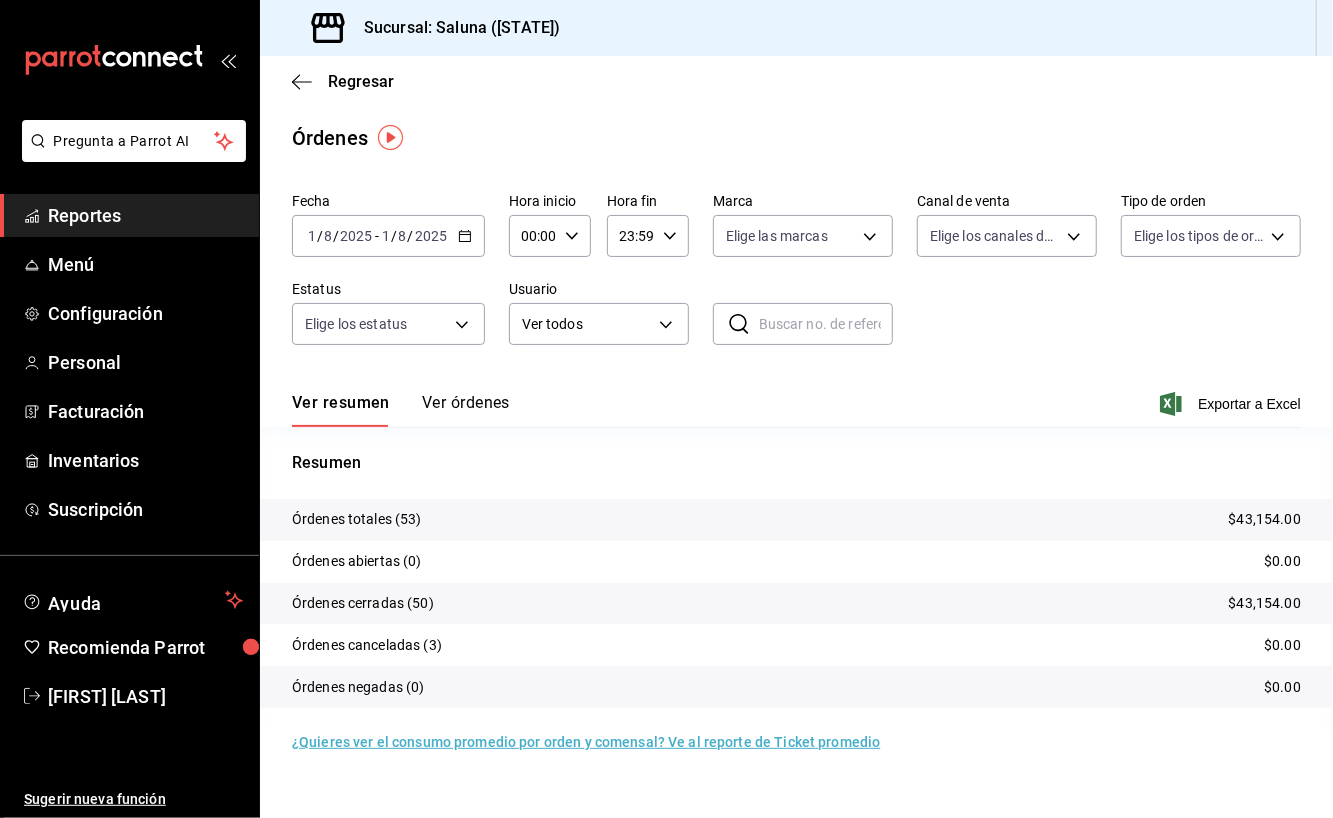 click on "Ver órdenes" at bounding box center [466, 410] 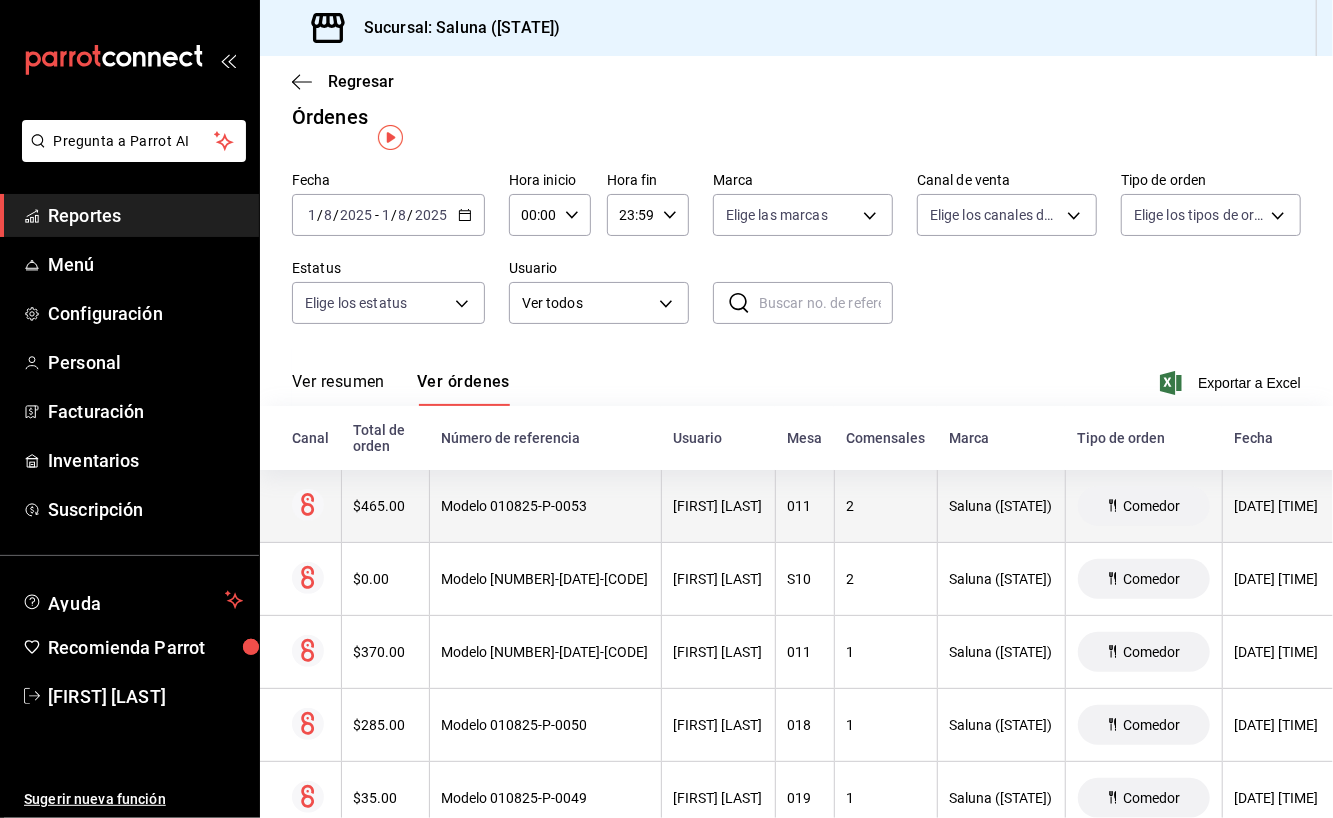 scroll, scrollTop: 0, scrollLeft: 0, axis: both 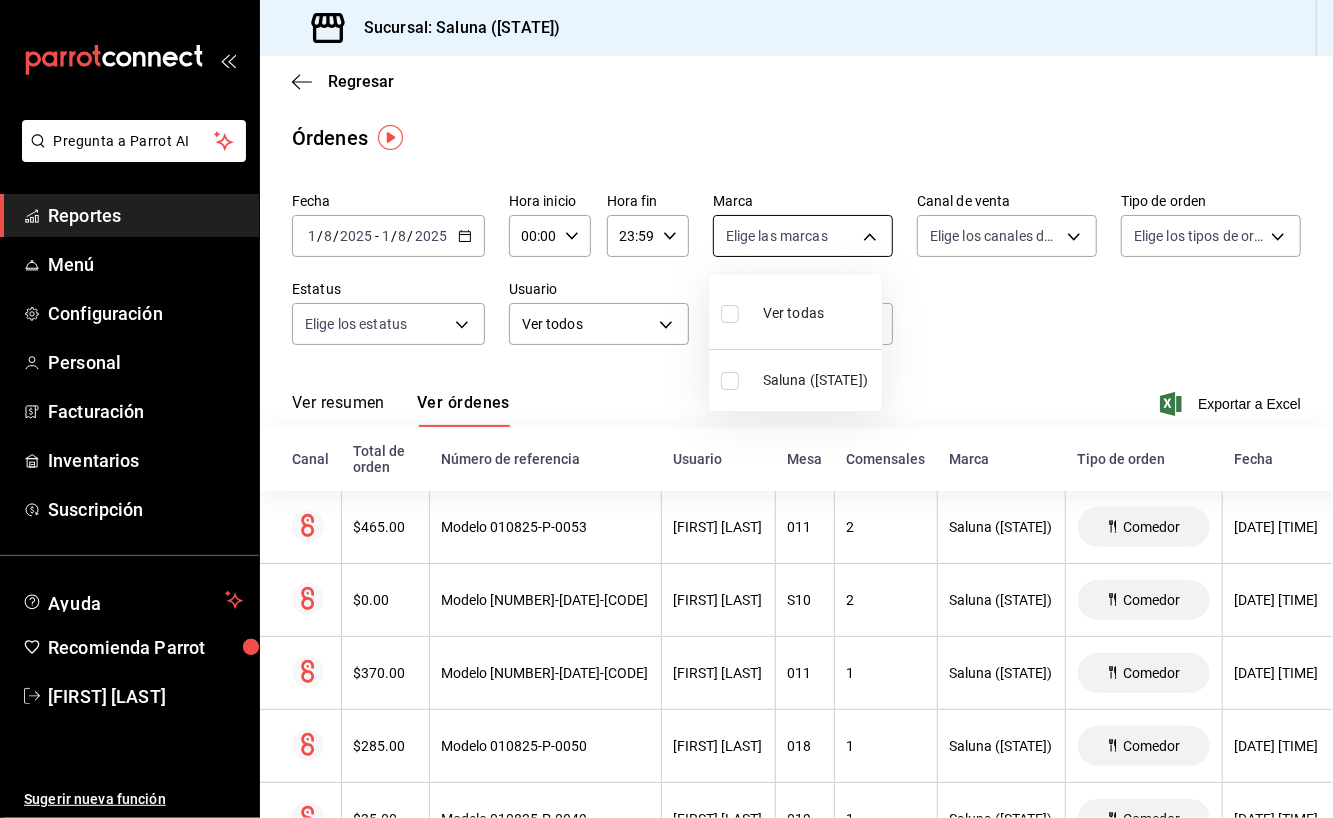 click on "Pregunta a Parrot AI Reportes   Menú   Configuración   Personal   Facturación   Inventarios   Suscripción   Ayuda Recomienda Parrot   [FIRST] [LAST]   Sugerir nueva función   Sucursal: Saluna ([STATE]) Regresar Órdenes Fecha [DATE] [DATE] - [DATE] [DATE] Hora inicio [TIME] Hora inicio Hora fin [TIME] Hora fin Marca Elige las marcas Canal de venta Elige los canales de venta Tipo de orden Elige los tipos de orden Estatus Elige los estatus Usuario Ver todos ALL ​ ​ Ver resumen Ver órdenes Exportar a Excel Canal Total de orden Número de referencia Usuario Mesa Comensales Marca Tipo de orden Fecha Estatus $465.00 Modelo [NUMBER]-[DATE]-[CODE] [FIRST] [LAST] 011 2 Saluna ([STATE]) Comedor [DATE] [TIME] Cerrada $0.00 Modelo [NUMBER]-[DATE]-[CODE] [FIRST] [LAST] S10 2 Saluna ([STATE]) Comedor [DATE] [TIME] $370.00 Modelo [NUMBER]-[DATE]-[CODE] [FIRST] [LAST] 011 1 Saluna ([STATE]) Comedor [DATE] [TIME] Cerrada $285.00 Modelo [NUMBER]-[DATE]-[CODE] [FIRST] [LAST] 018 1 Saluna ([STATE]) Comedor Cerrada" at bounding box center (666, 409) 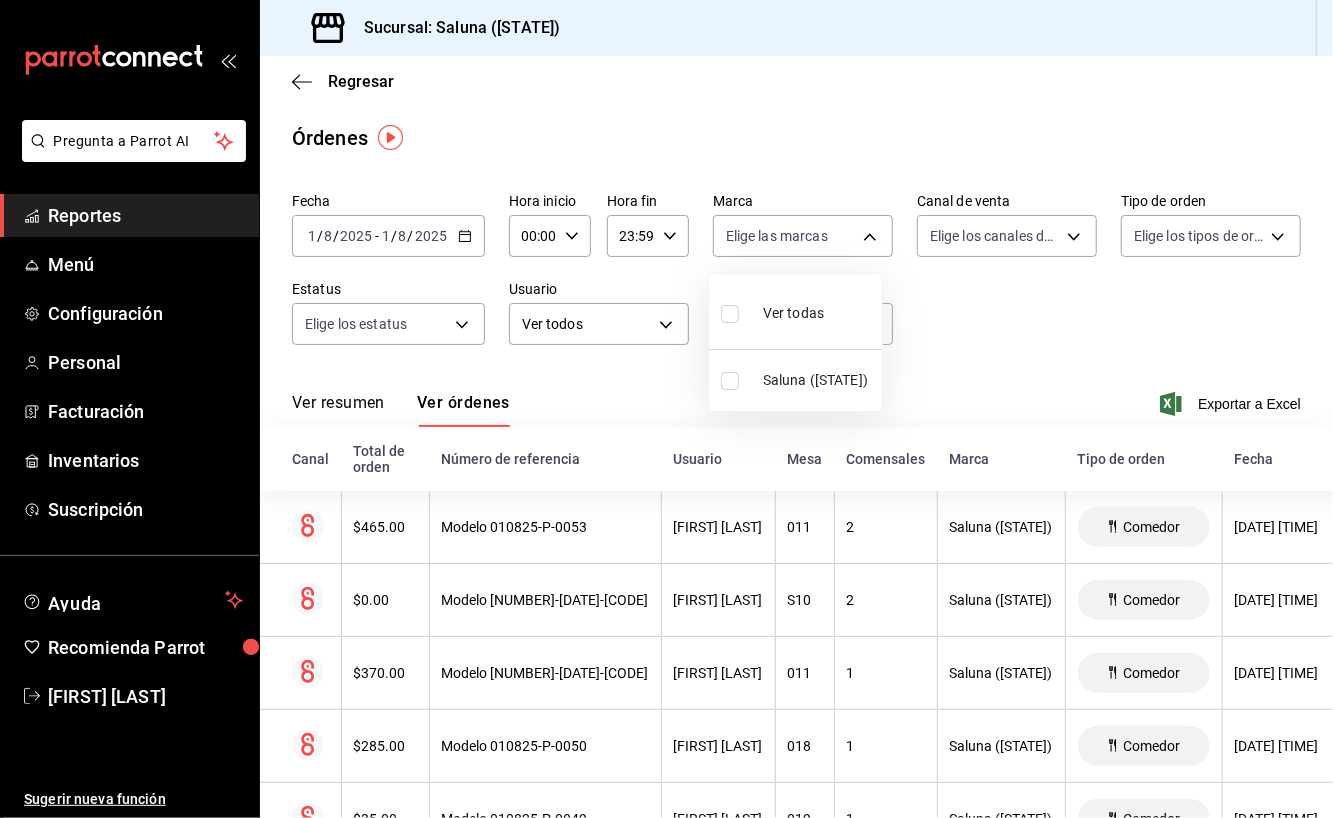 click on "Ver todas" at bounding box center (795, 311) 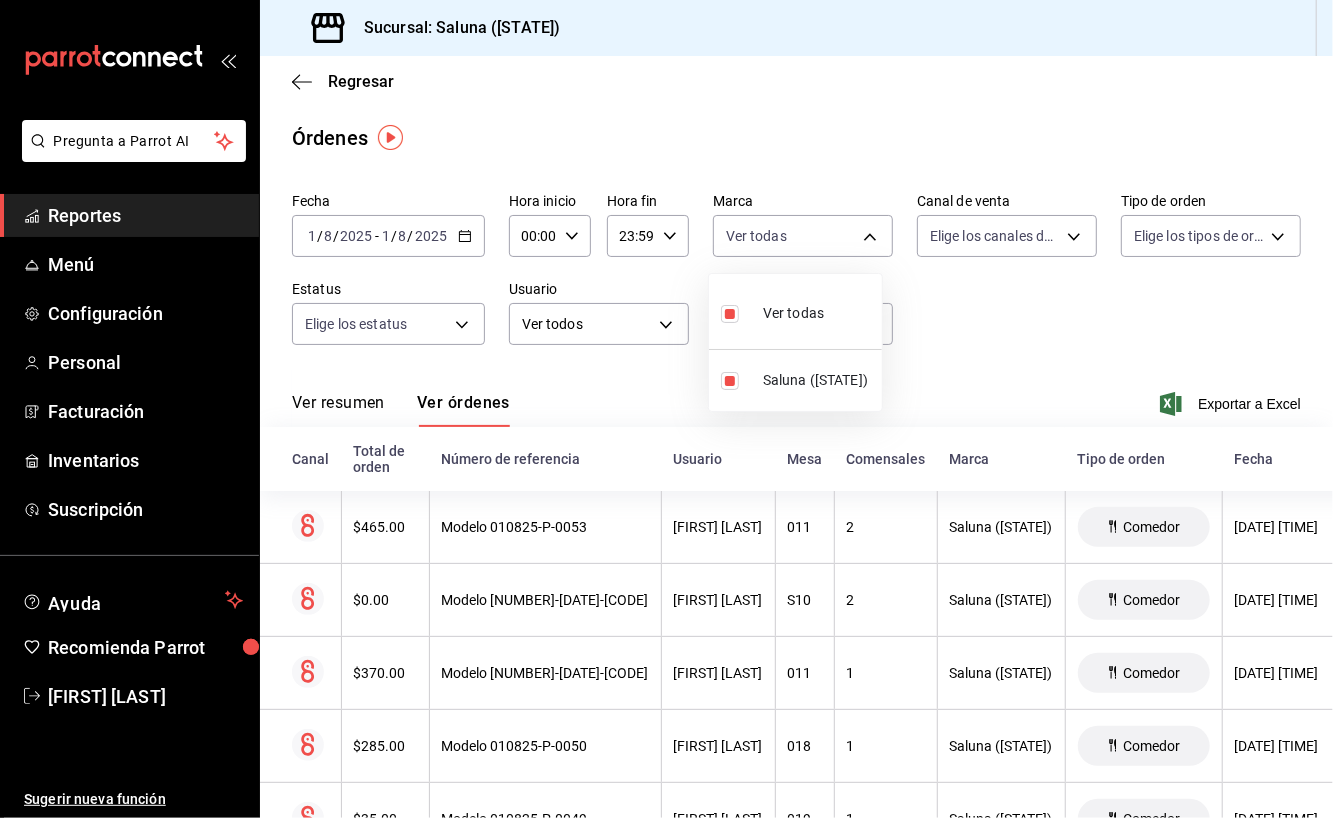 click at bounding box center (666, 409) 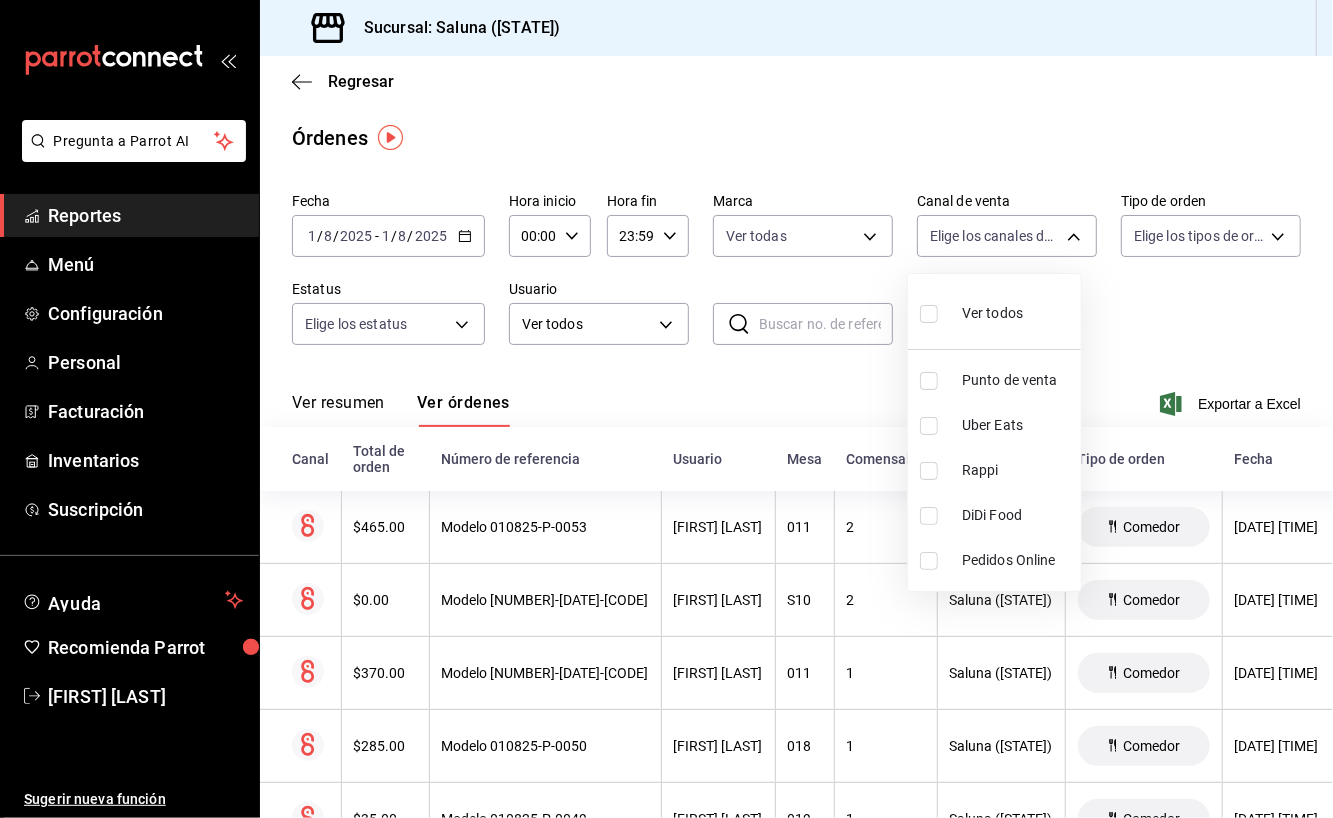 click on "Pregunta a Parrot AI Reportes   Menú   Configuración   Personal   Facturación   Inventarios   Suscripción   Ayuda Recomienda Parrot   [FIRST] [LAST]   Sugerir nueva función   Sucursal: Saluna ([STATE]) Regresar Órdenes Fecha [DATE] [DATE] - [DATE] [DATE] Hora inicio [TIME] Hora inicio Hora fin [TIME] Hora fin Marca Ver todas [UUID] Canal de venta Elige los canales de venta Tipo de orden Elige los tipos de orden Estatus Elige los estatus Usuario Ver todos ALL ​ ​ Ver resumen Ver órdenes Exportar a Excel Canal Total de orden Número de referencia Usuario Mesa Comensales Marca Tipo de orden Fecha Estatus $465.00 Modelo [NUMBER]-[DATE]-[CODE] [FIRST] [LAST] 011 2 Saluna ([STATE]) Comedor [DATE] [TIME] Cerrada $0.00 Modelo [NUMBER]-[DATE]-[CODE] [FIRST] [LAST] S10 2 Saluna ([STATE]) Comedor [DATE] [TIME] Cerrada $370.00 Modelo [NUMBER]-[DATE]-[CODE] [FIRST] [LAST] 011 1 Saluna ([STATE]) Comedor [DATE] [TIME] Cerrada $285.00 Modelo [NUMBER]-[DATE]-[CODE] [FIRST] [LAST] 018 1" at bounding box center [666, 409] 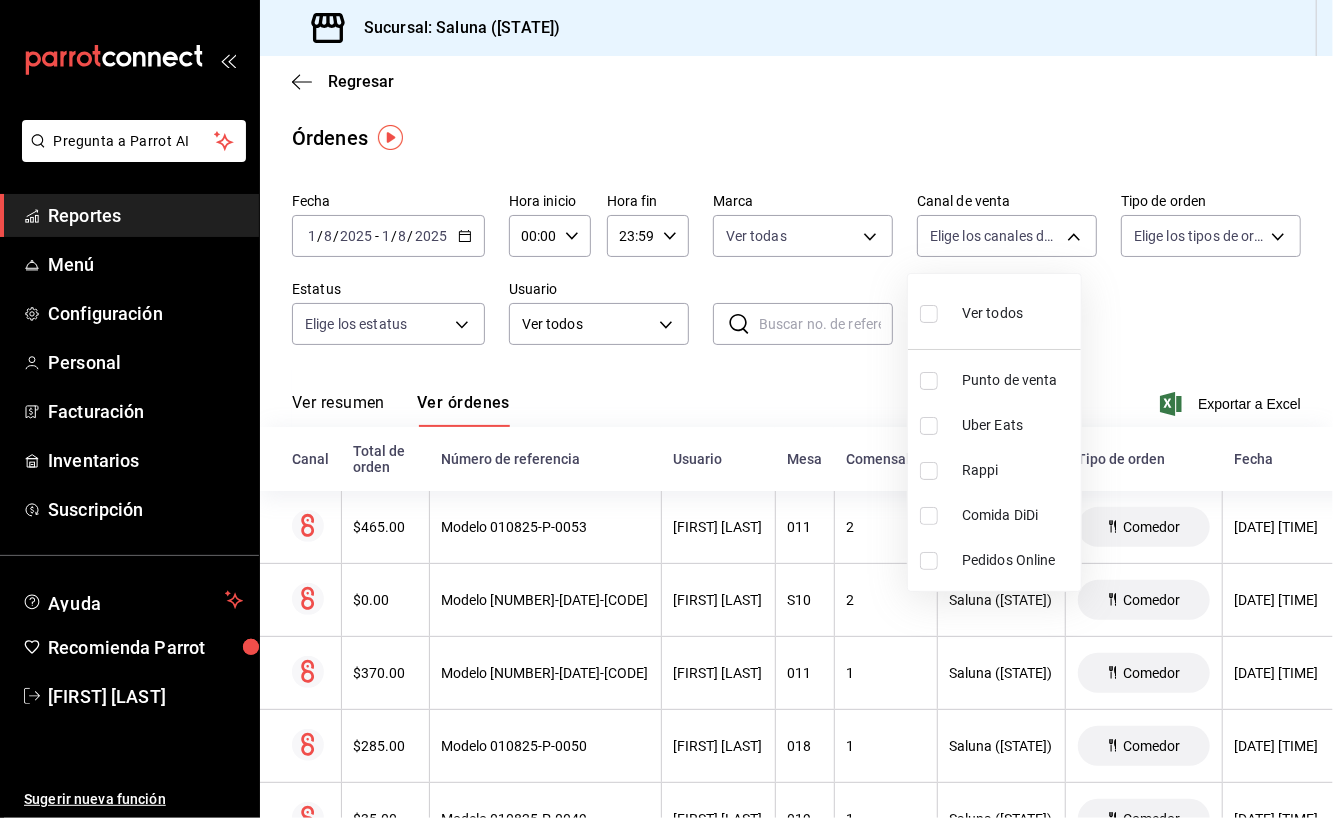 click on "Ver todos" at bounding box center [992, 313] 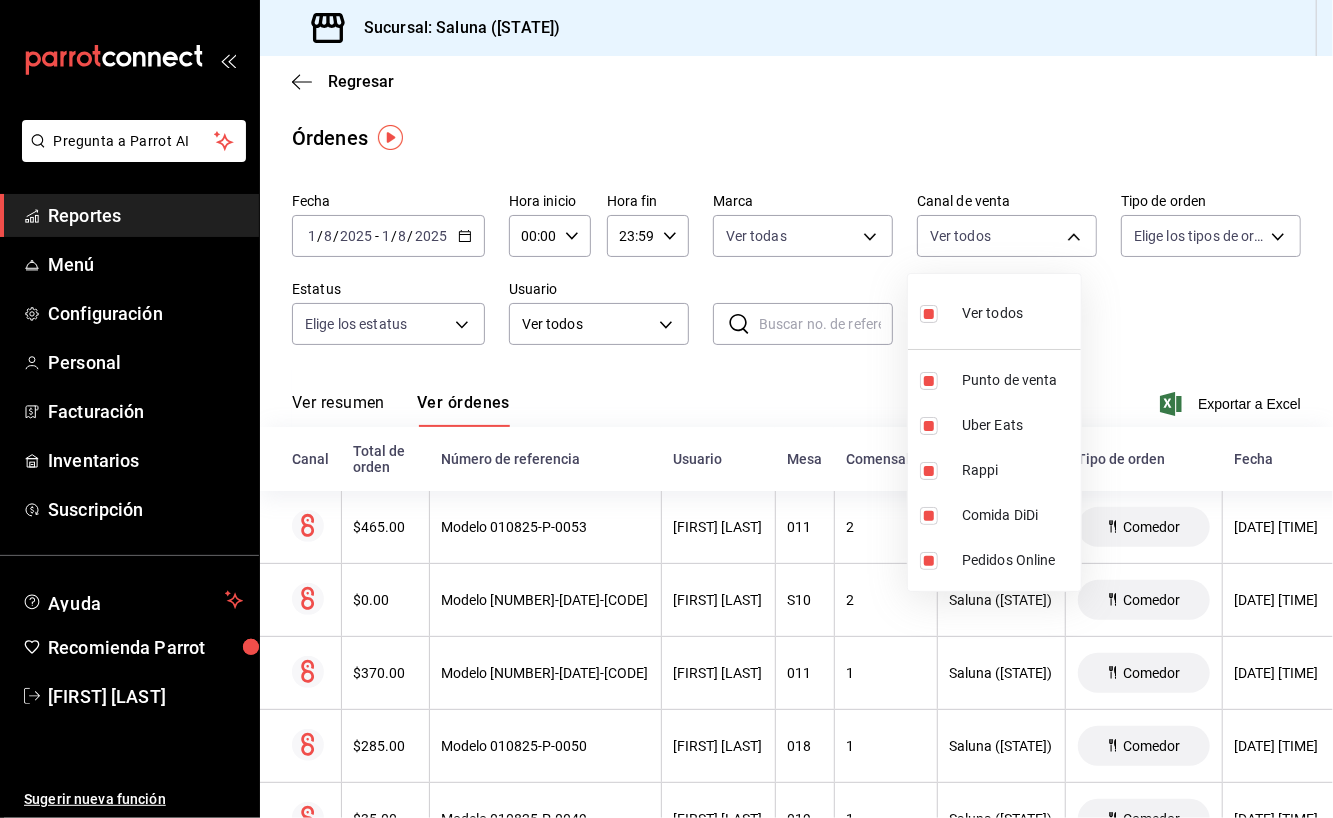 click at bounding box center (666, 409) 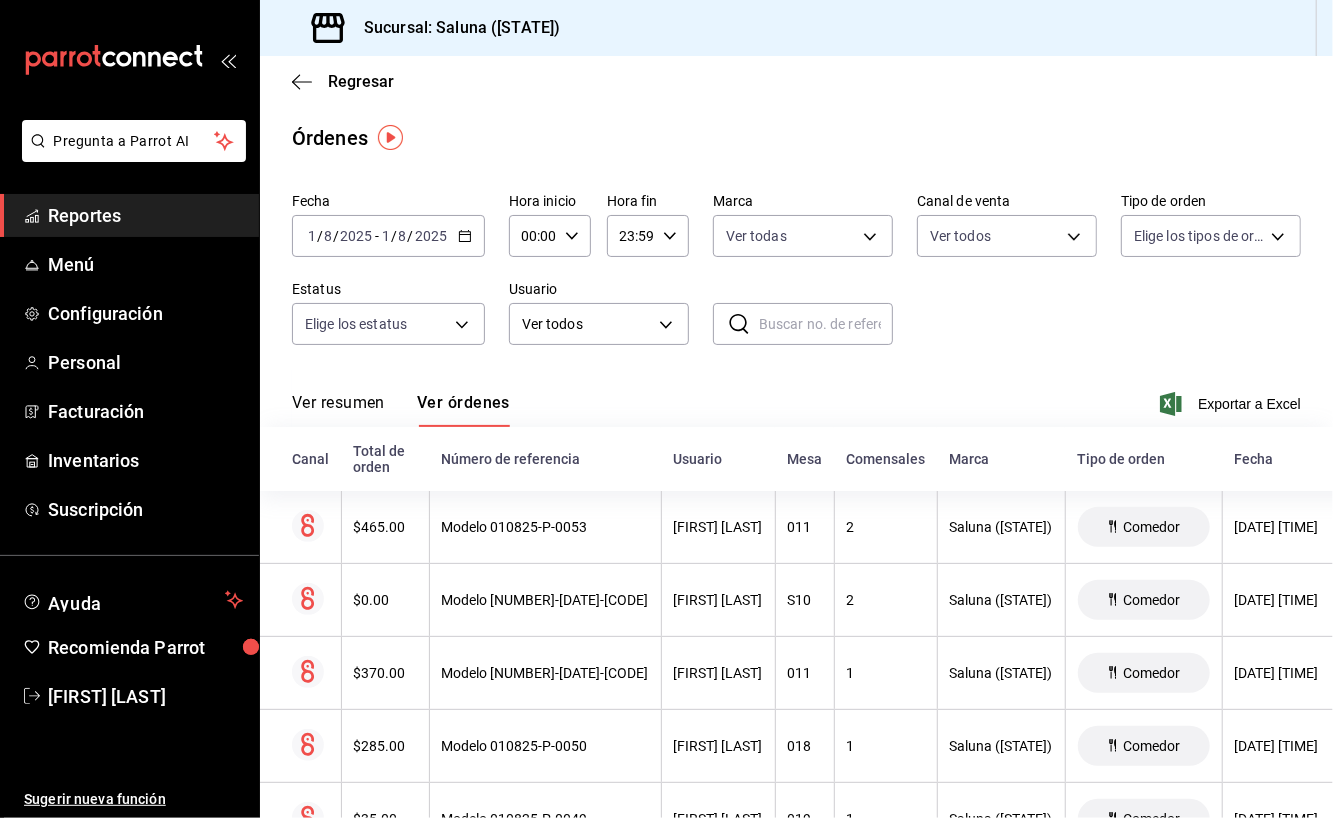 click on "Pregunta a Parrot AI Reportes   Menú   Configuración   Personal   Facturación   Inventarios   Suscripción   Ayuda Recomienda Parrot   [FIRST] [LAST]   Sugerir nueva función   Sucursal: Saluna ([STATE]) Regresar Órdenes Fecha [DATE] [DATE] - [DATE] [DATE] Hora inicio [TIME] Hora inicio Hora fin [TIME] Hora fin Marca Ver todas [UUID] Canal de venta Ver todos PARROT,UBER_EATS,RAPPI,DIDI_FOOD,ONLINE Tipo de orden Elige los tipos de orden Estatus Elige los estatus Usuario Ver todos ALL ​ ​ Ver resumen Ver órdenes Exportar a Excel Canal Total de orden Número de referencia Usuario Mesa Comensales Marca Tipo de orden Fecha Estatus $465.00 Modelo [NUMBER]-[DATE]-[CODE] [FIRST] [LAST] 011 2 Saluna ([STATE]) Comedor [DATE] [TIME] Cerrada $0.00 Modelo [NUMBER]-[DATE]-[CODE] [FIRST] [LAST] S10 2 Saluna ([STATE]) Comedor [DATE] [TIME] Cerrada $370.00 Modelo [NUMBER]-[DATE]-[CODE] [FIRST] [LAST] 011 1 Saluna ([STATE]) Comedor [DATE] [TIME] Cerrada $285.00 Modelo [NUMBER]-[DATE]-[CODE] [FIRST] [LAST] 018 1" at bounding box center (666, 409) 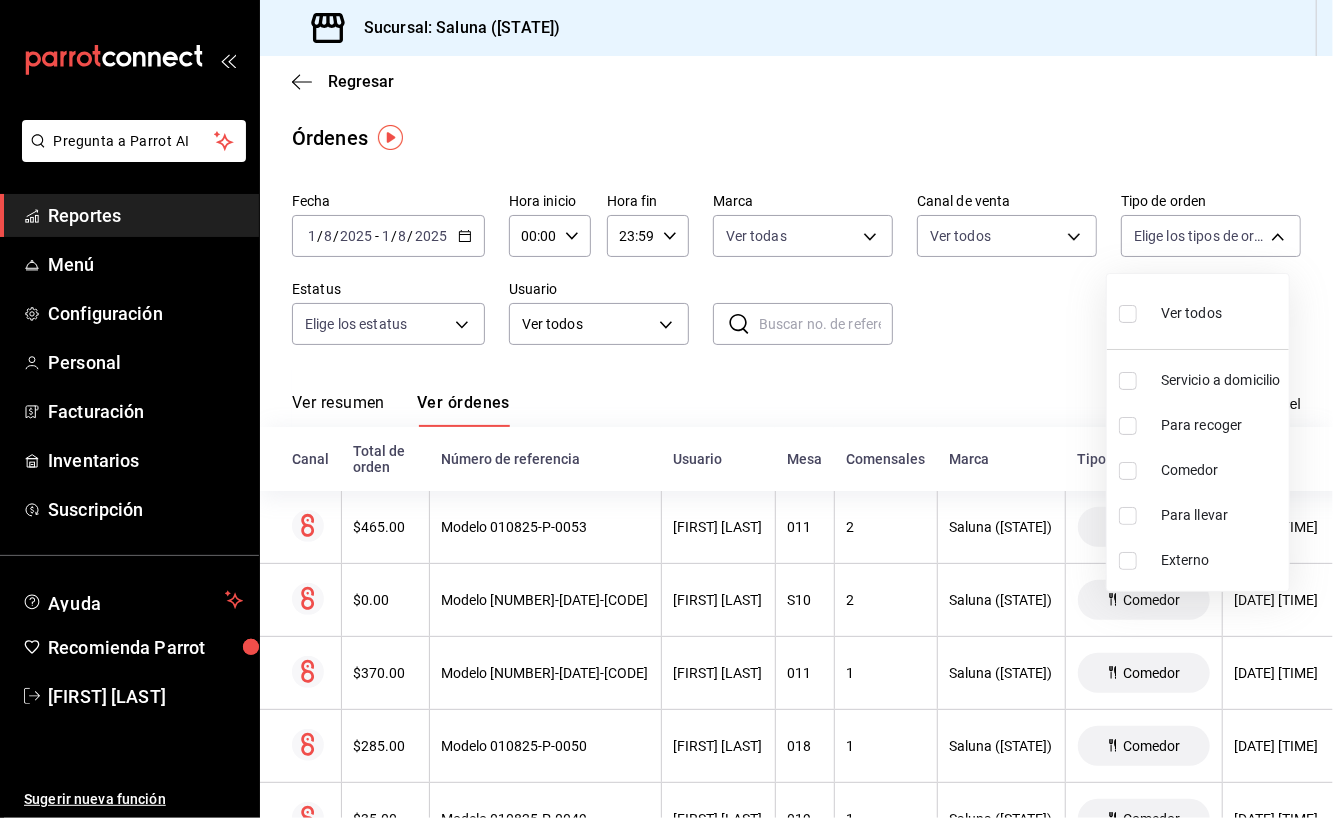 click on "Ver todos" at bounding box center (1191, 313) 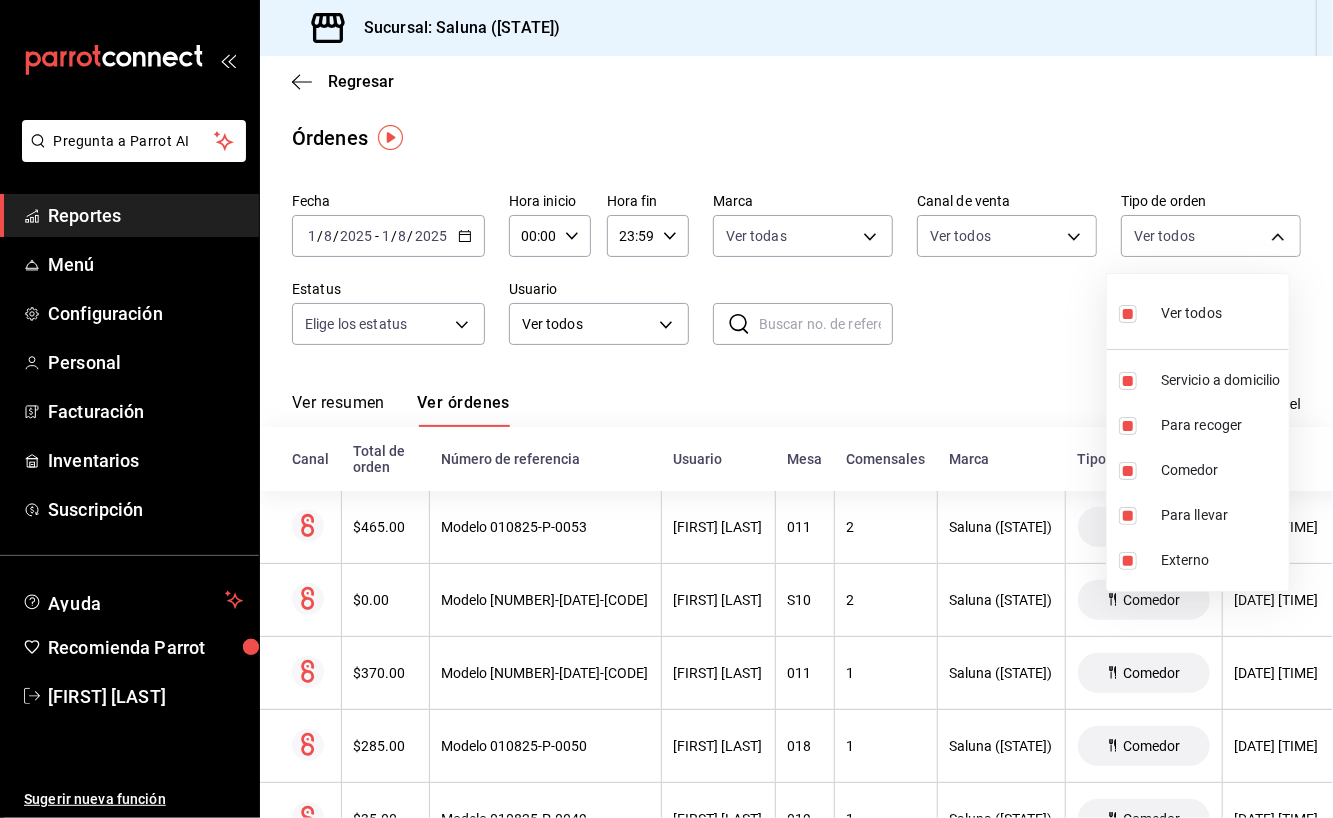click at bounding box center (666, 409) 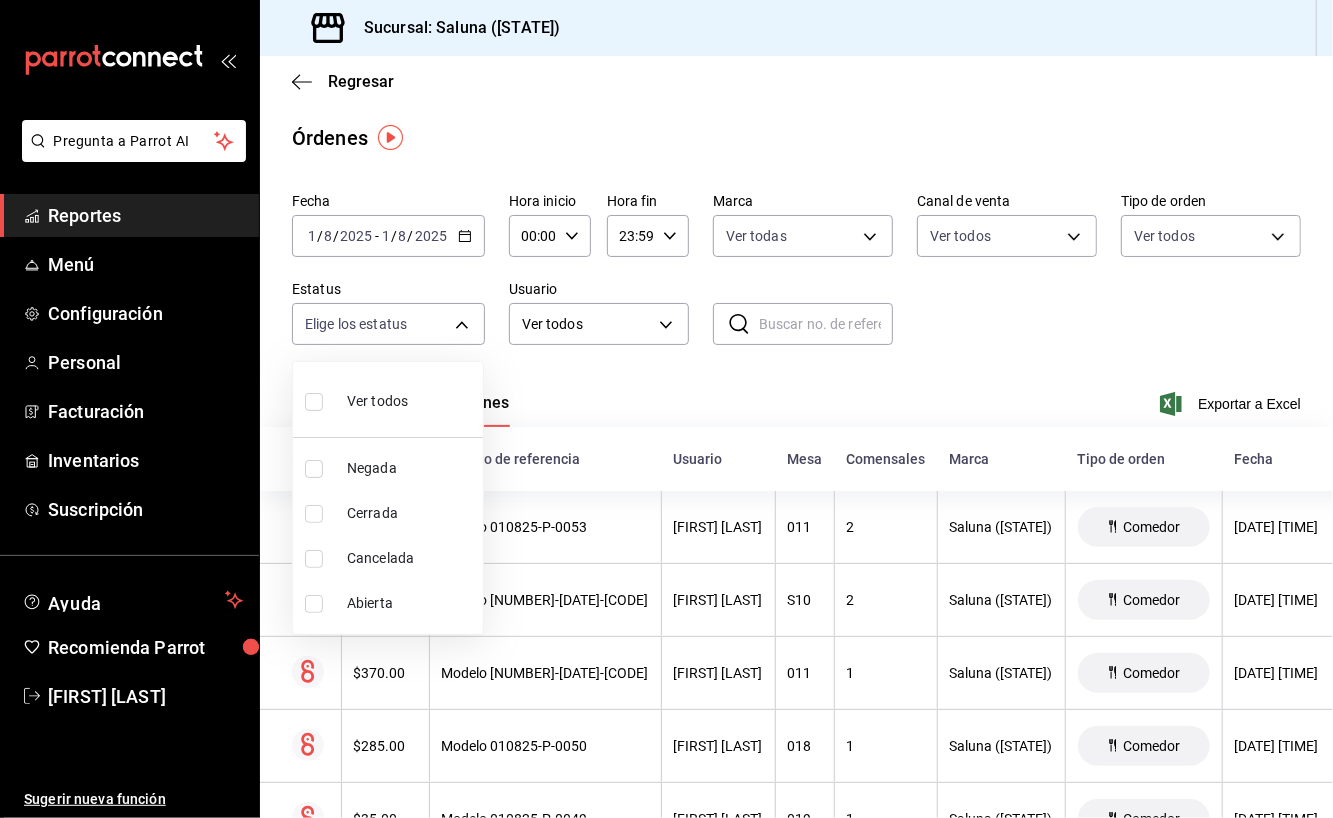 click on "Pregunta a Parrot AI Reportes   Menú   Configuración   Personal   Facturación   Inventarios   Suscripción   Ayuda Recomienda Parrot   [FIRST] [LAST]   Sugerir nueva función   Sucursal: Saluna ([STATE]) Regresar Órdenes Fecha [DATE] [DATE] - [DATE] [DATE] Hora inicio [TIME] Hora inicio Hora fin [TIME] Hora fin Marca Ver todas [UUID] Canal de venta Ver todos PARROT,UBER_EATS,RAPPI,DIDI_FOOD,ONLINE Tipo de orden Ver todos [UUID],[UUID],[UUID],[UUID],EXTERNAL Estatus Elige los estatus Usuario Ver todos ALL ​ ​ Ver resumen Ver órdenes Exportar a Excel Canal Total de orden Número de referencia Usuario Mesa Comensales Marca Tipo de orden Fecha Estatus $465.00 Modelo [NUMBER]-[DATE]-[CODE] [FIRST] [LAST] 011 2 Saluna ([STATE]) Comedor [DATE] [TIME] Cerrada $0.00 Modelo [NUMBER]-[DATE]-[CODE] [FIRST] [LAST] S10 2 Saluna ([STATE]) Comedor [DATE] [TIME]" at bounding box center [666, 409] 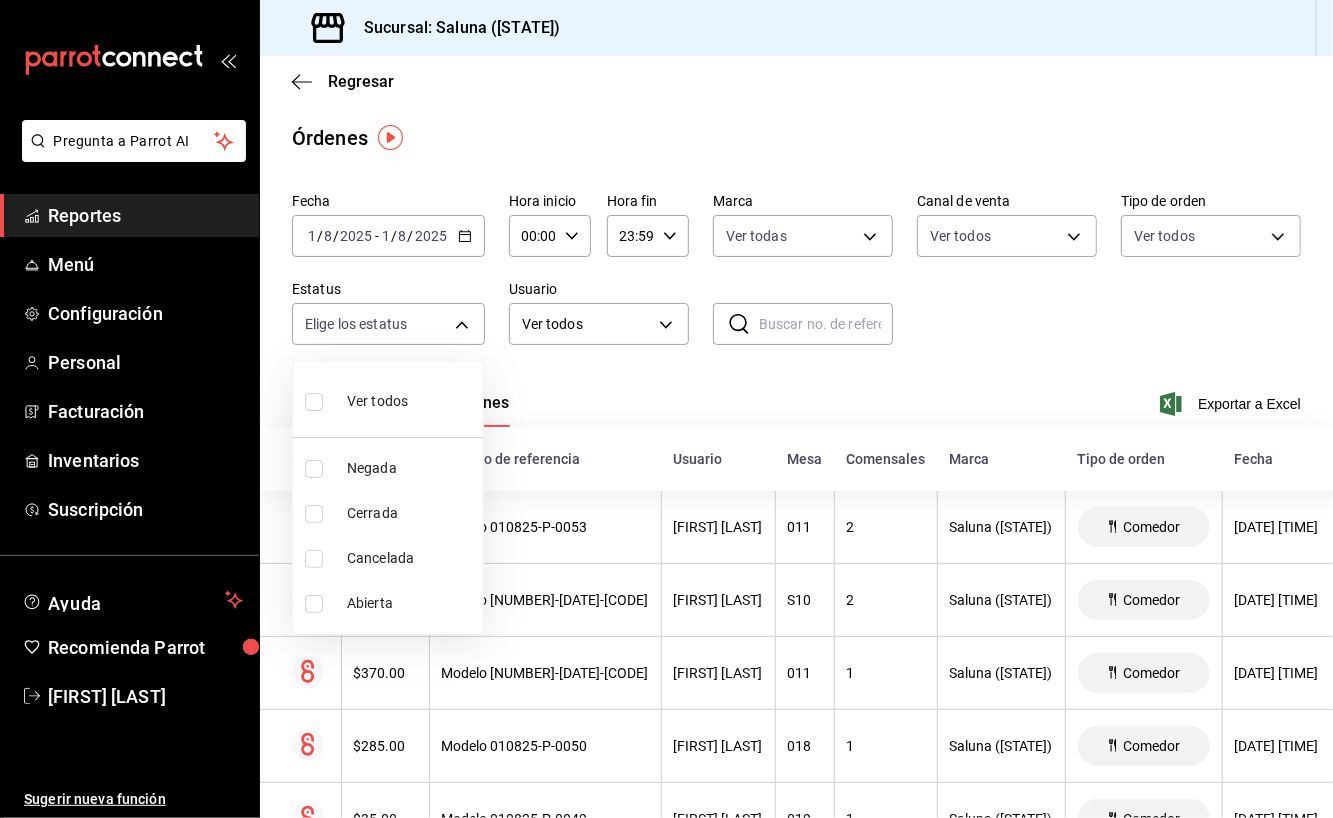 click on "Ver todos" at bounding box center [388, 399] 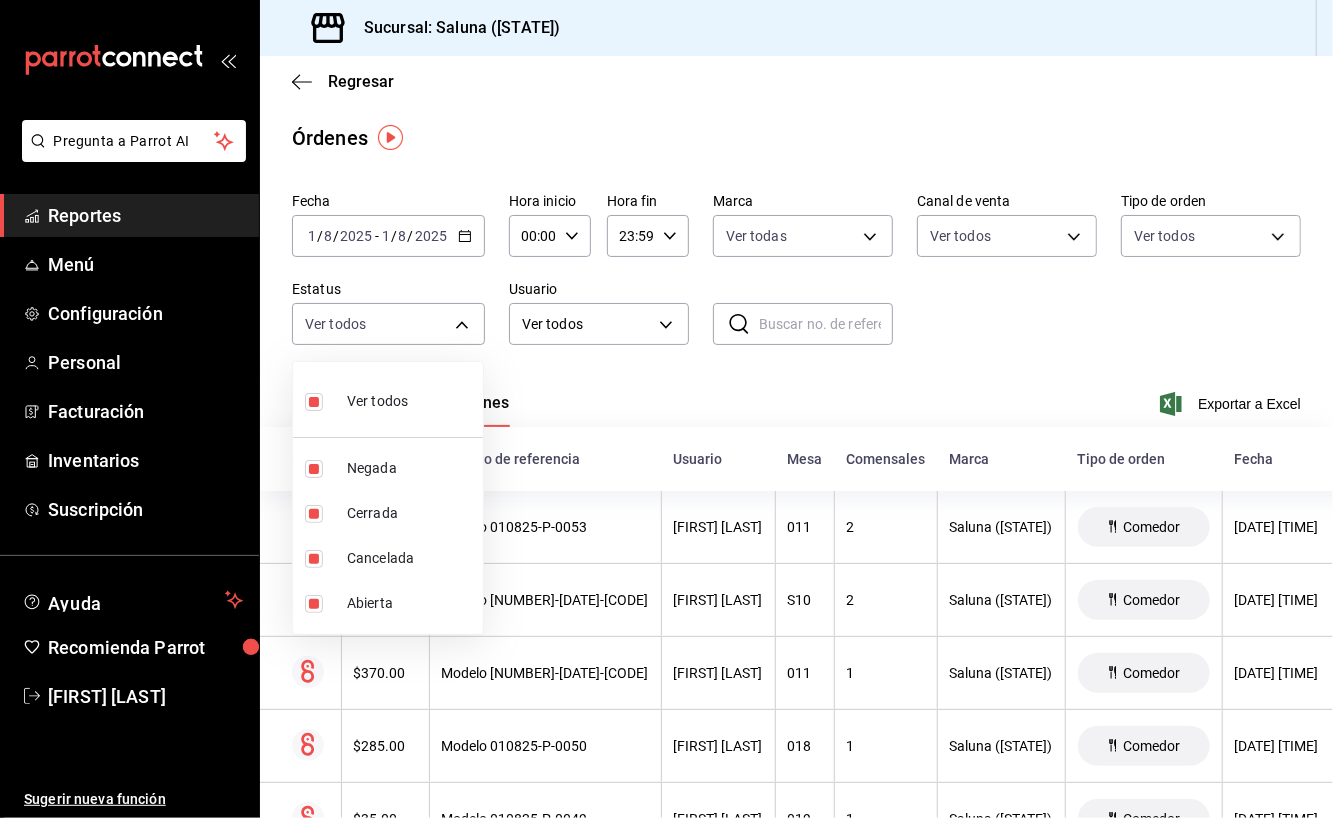 click at bounding box center [666, 409] 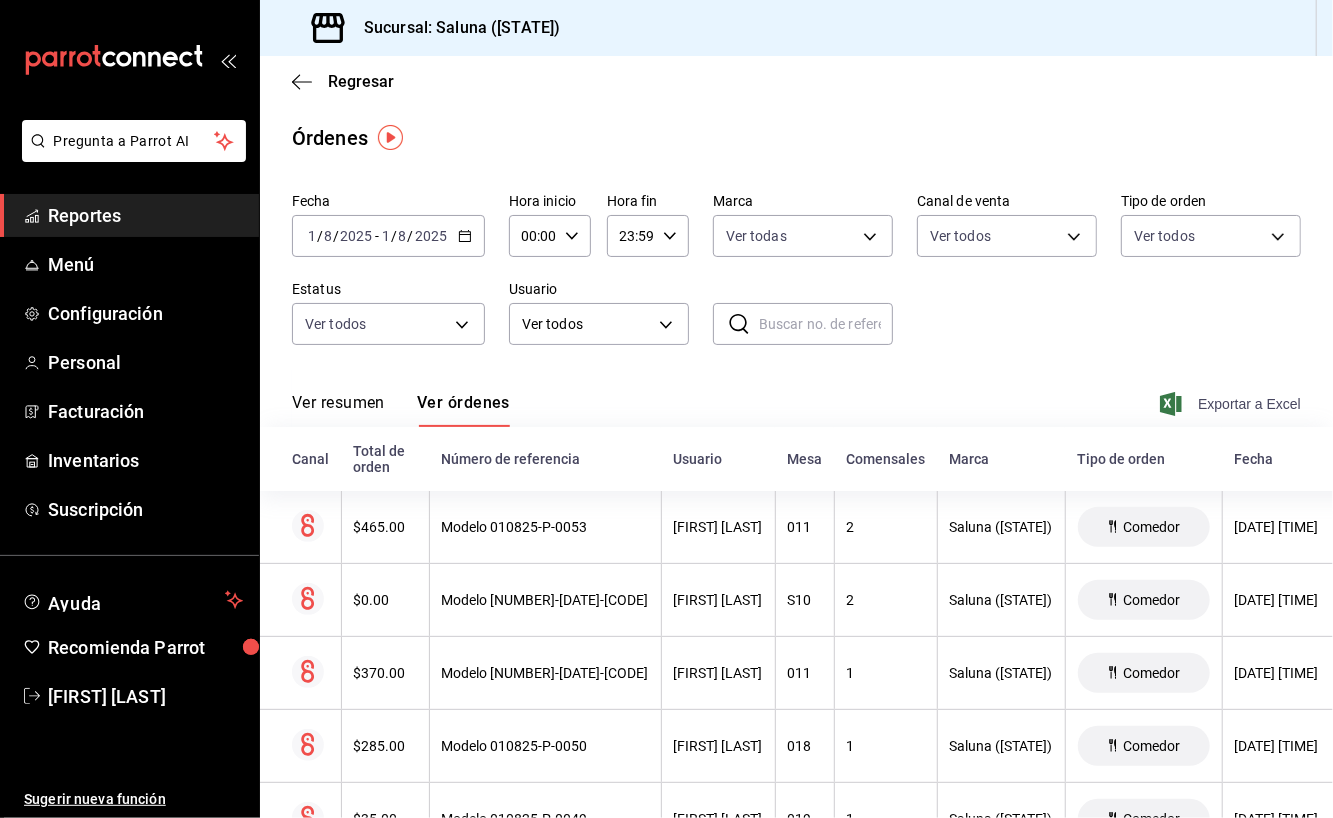 click on "Exportar a Excel" at bounding box center (1249, 404) 